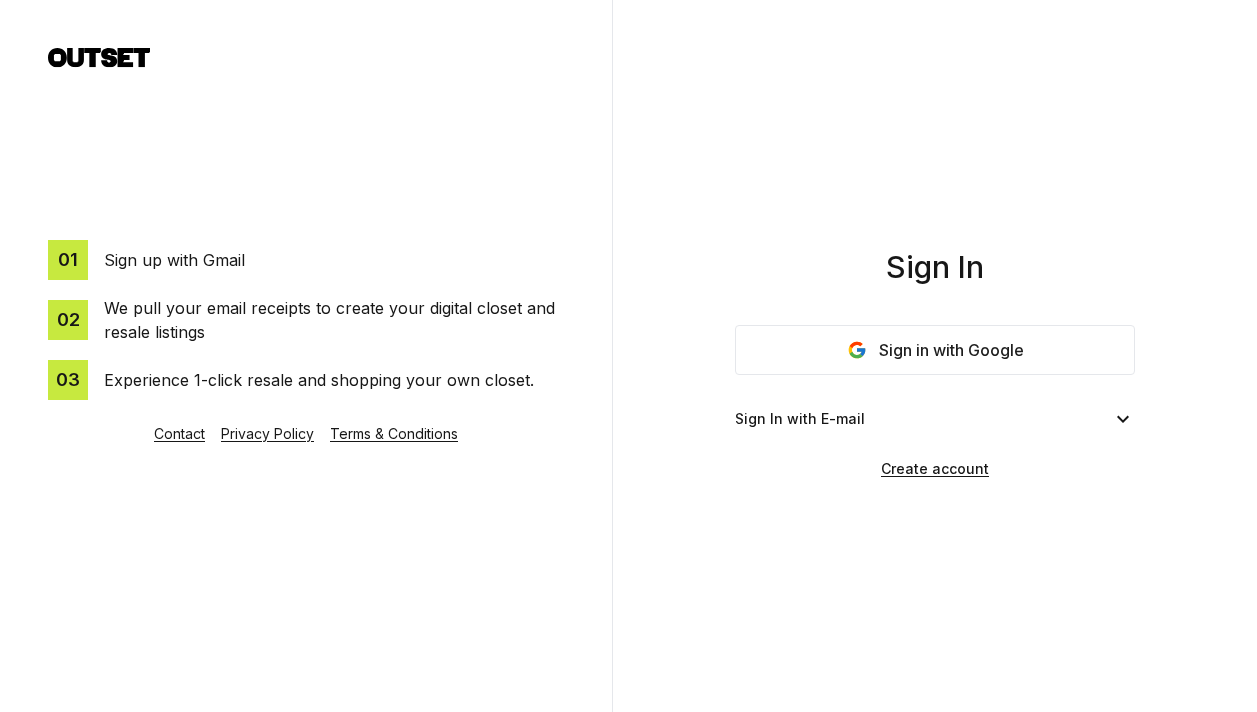 scroll, scrollTop: 0, scrollLeft: 0, axis: both 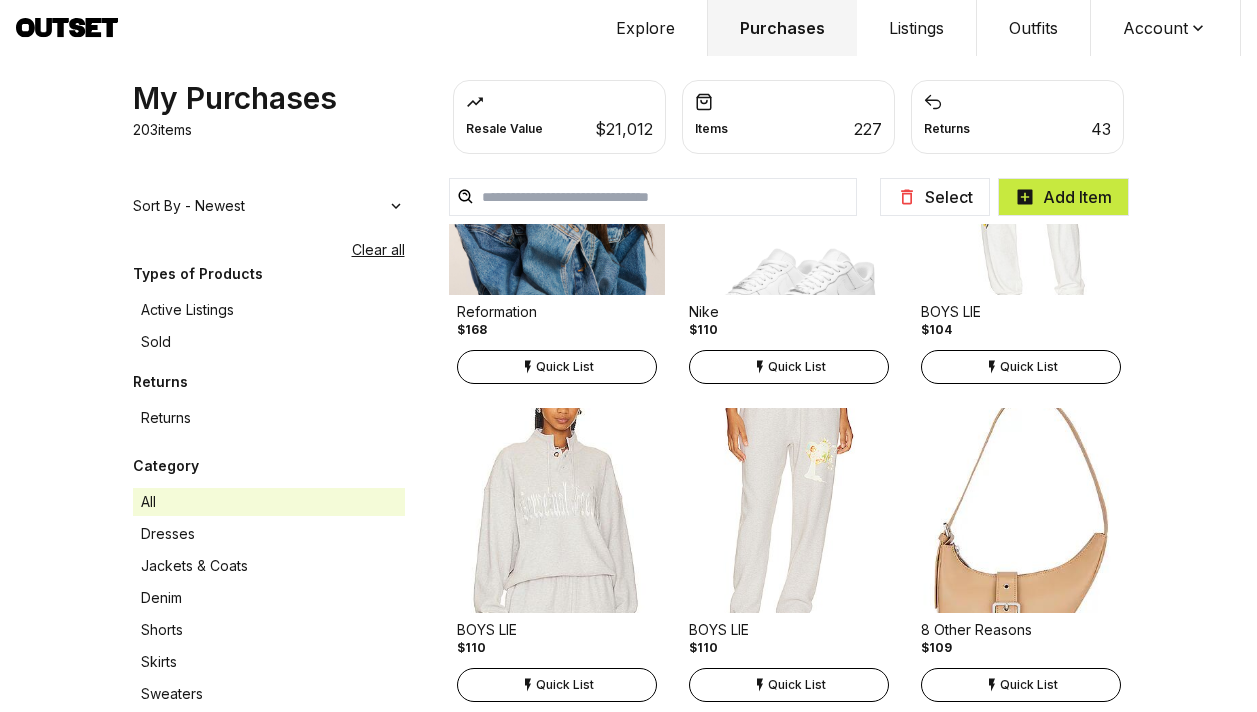 click on "Items 227" at bounding box center (788, 117) 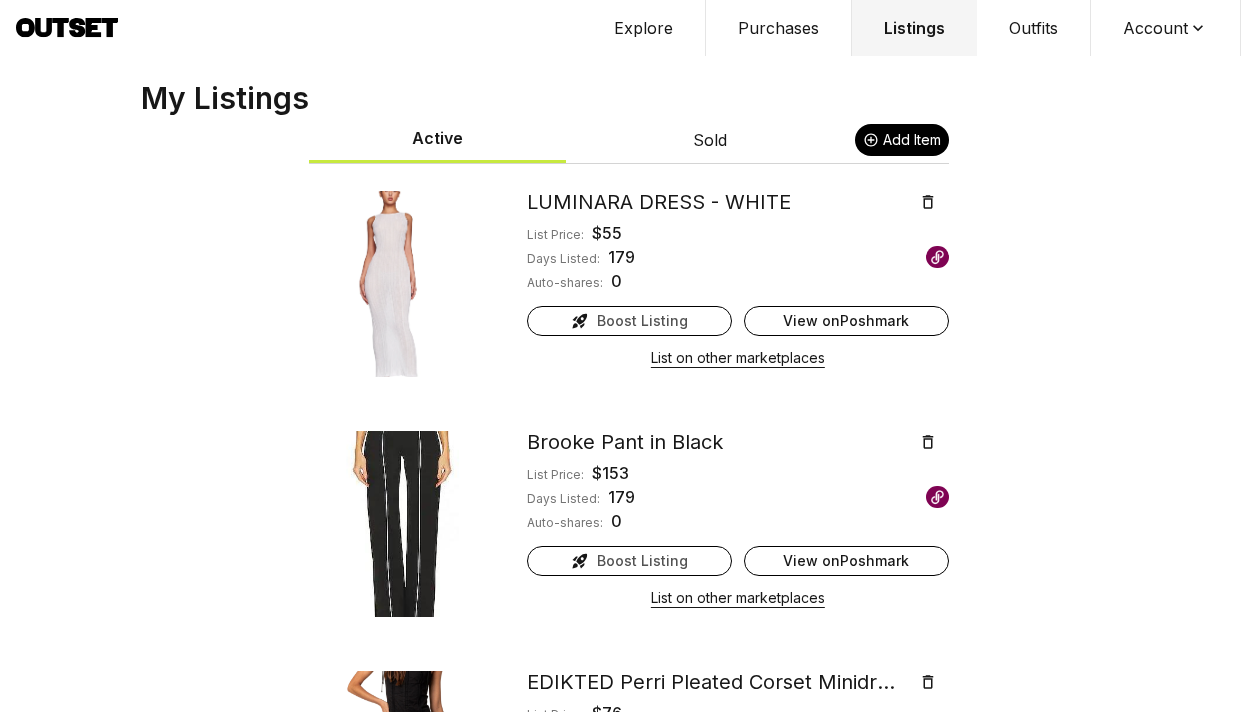 scroll, scrollTop: 0, scrollLeft: 0, axis: both 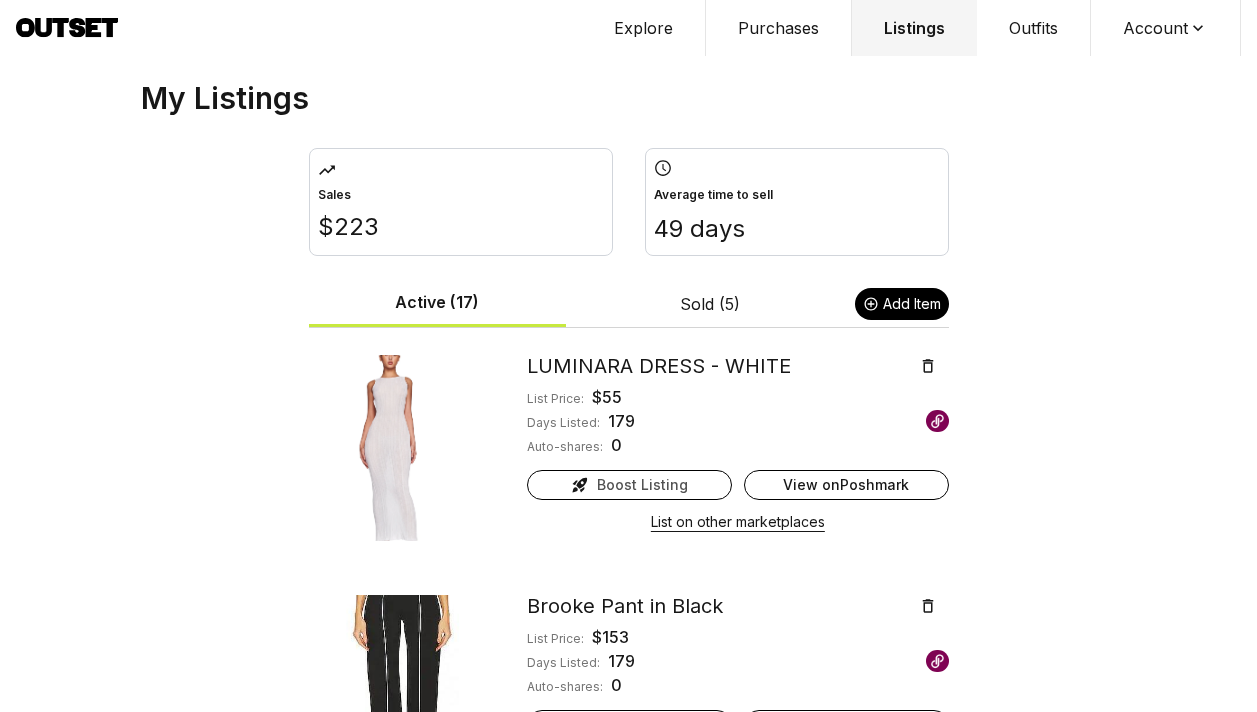click 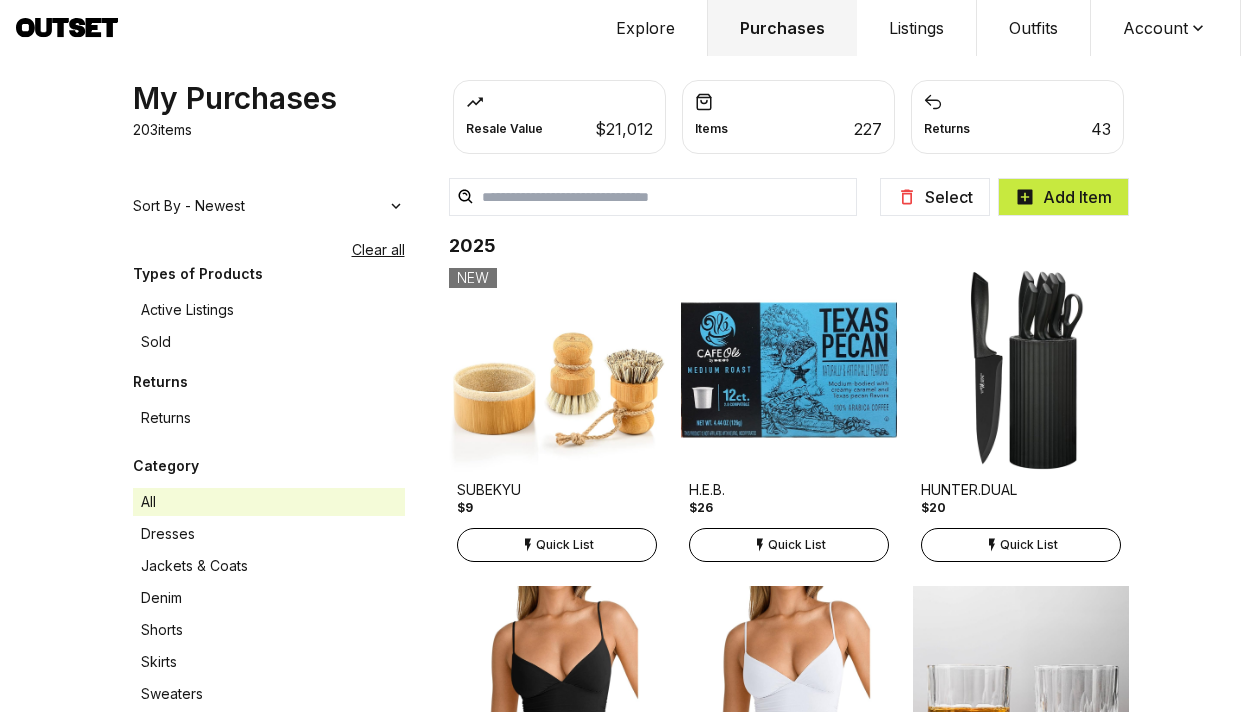click on "Sold" at bounding box center (269, 342) 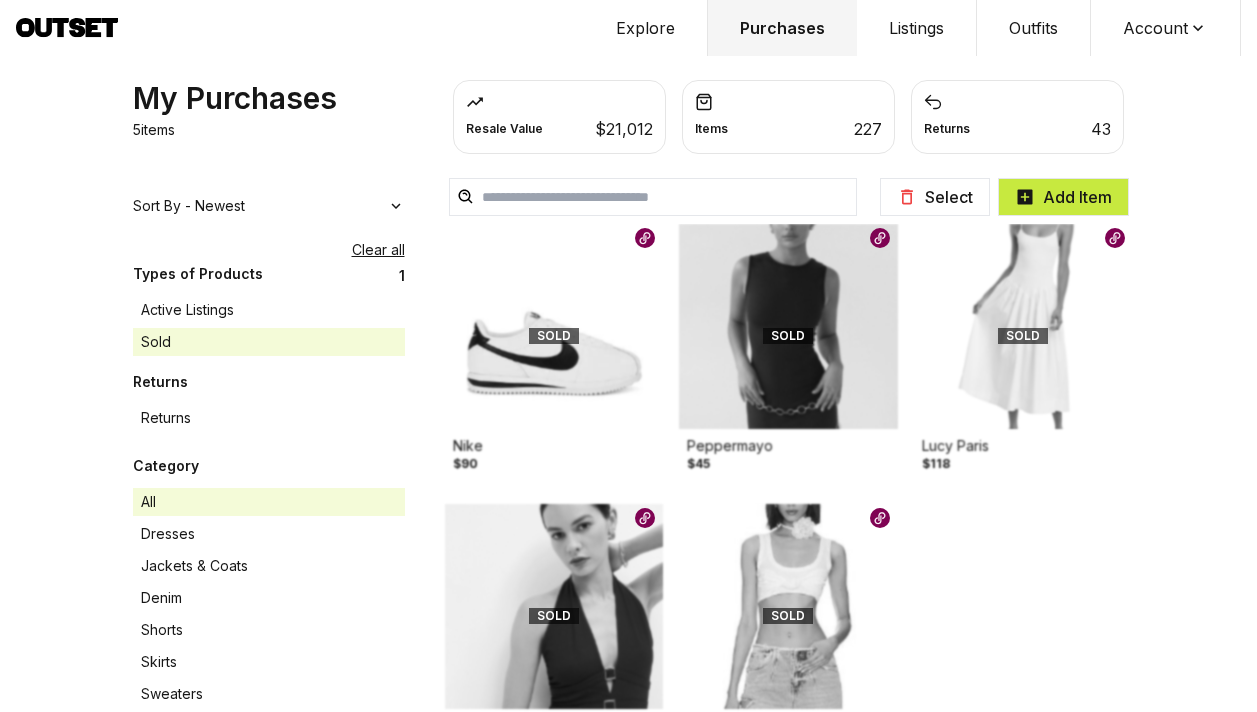 scroll, scrollTop: 0, scrollLeft: 0, axis: both 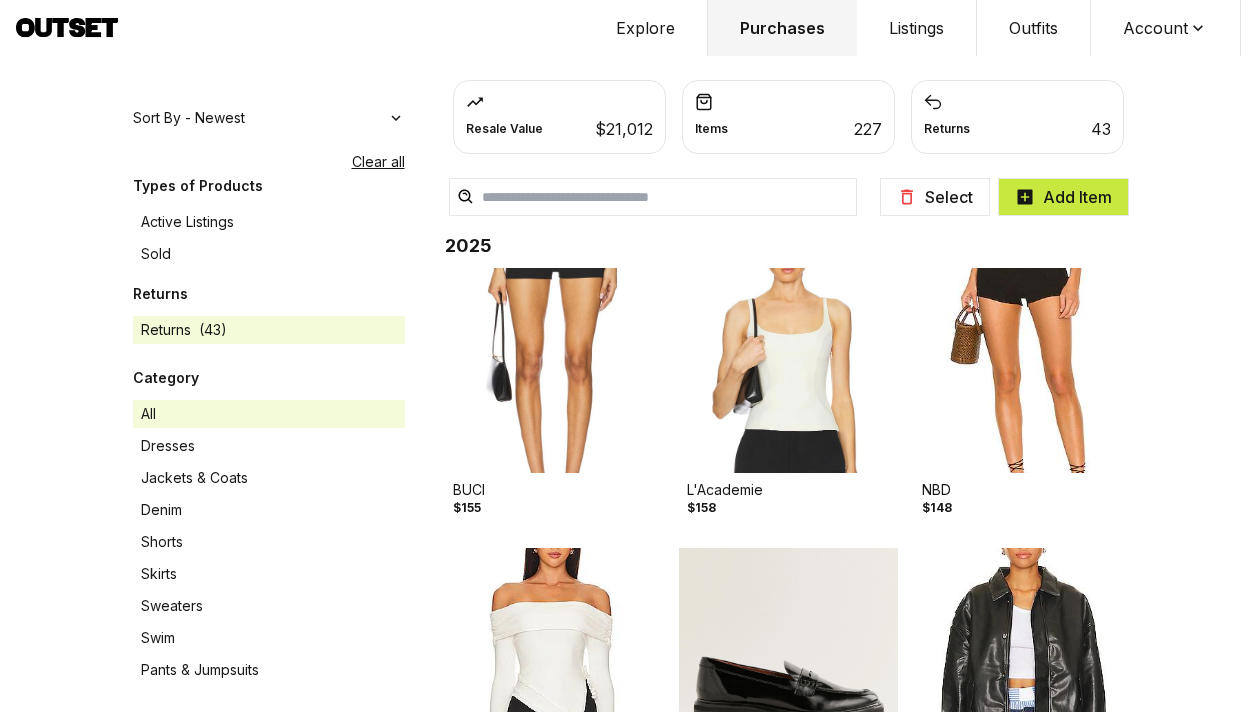 click on "Dresses" at bounding box center (269, 446) 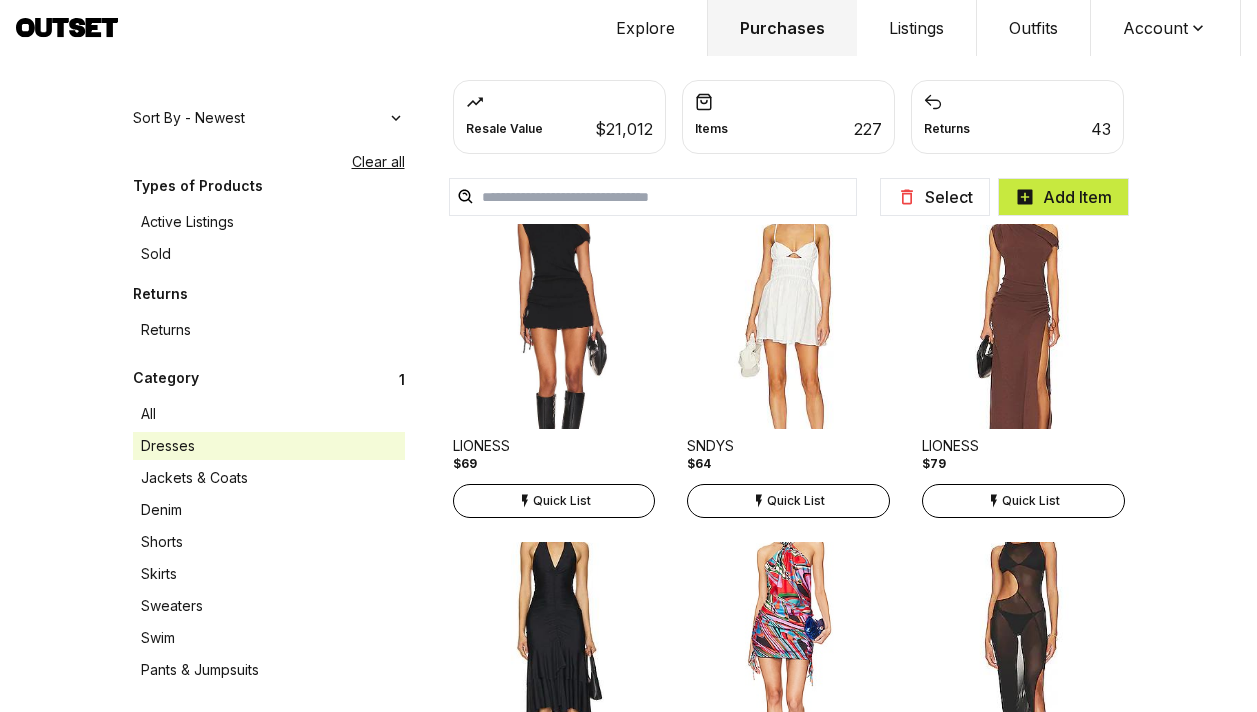 click on "Jackets & Coats" at bounding box center [269, 478] 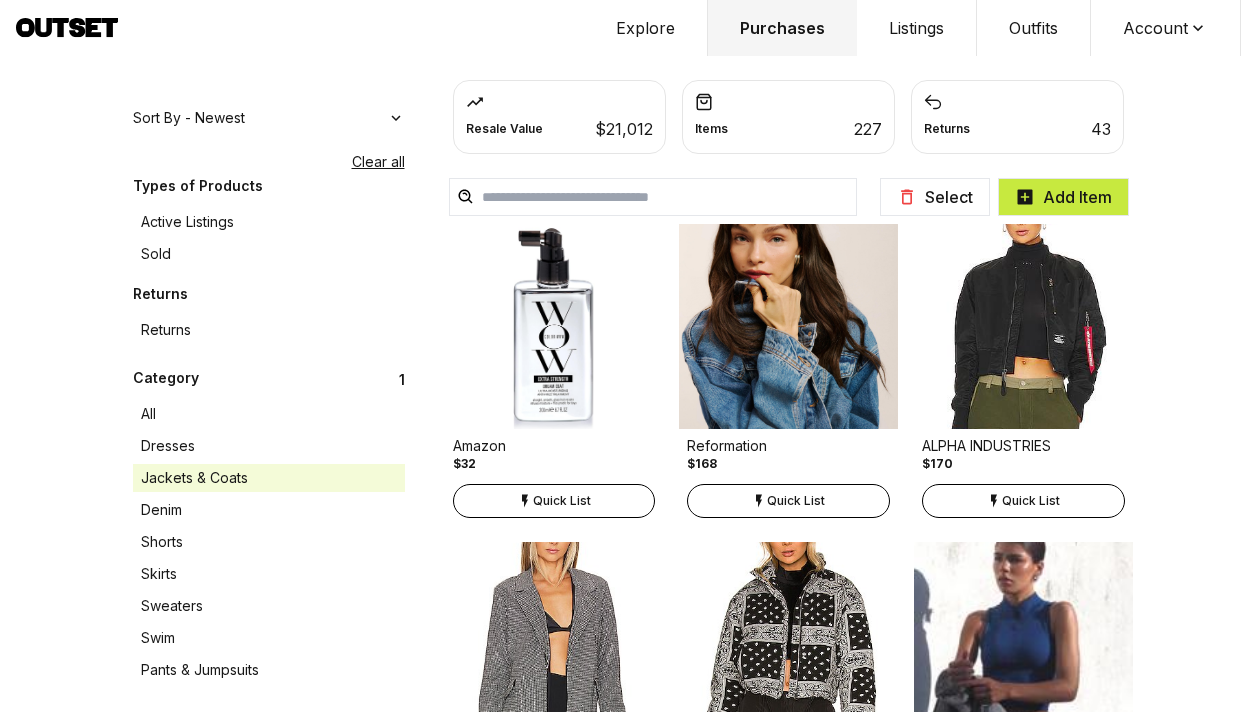 click on "Denim" at bounding box center (269, 510) 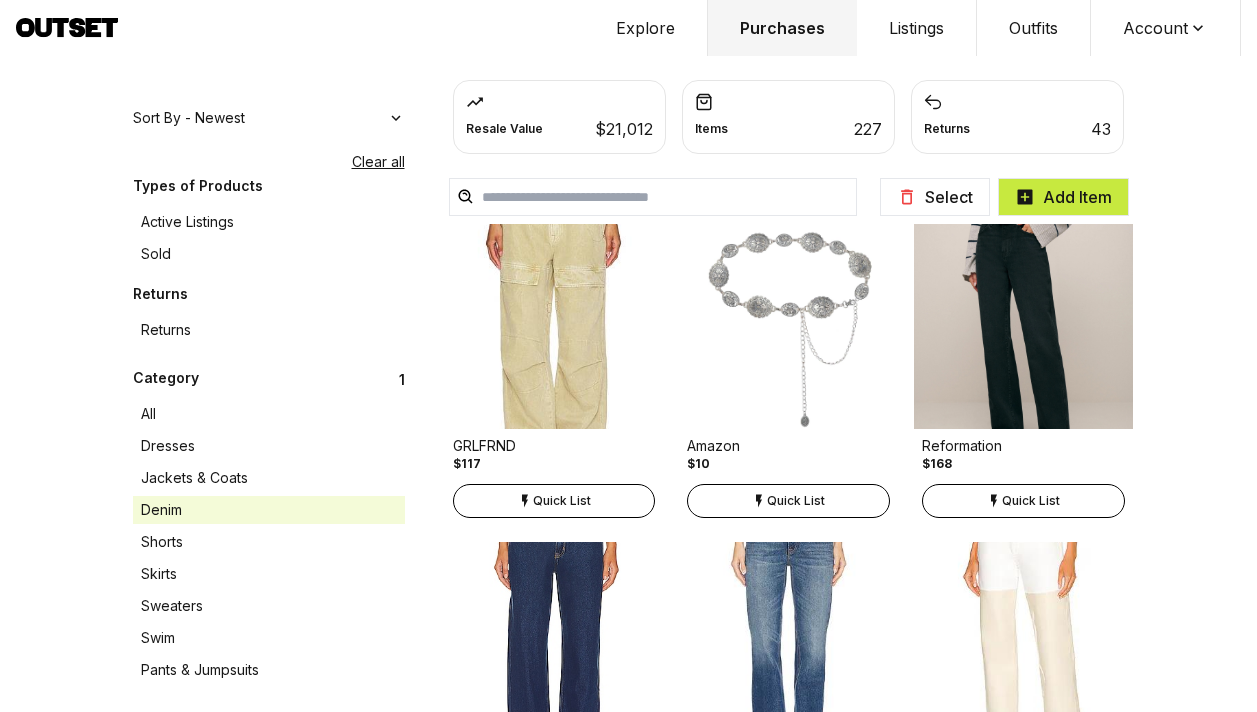 click on "Shorts" at bounding box center [269, 542] 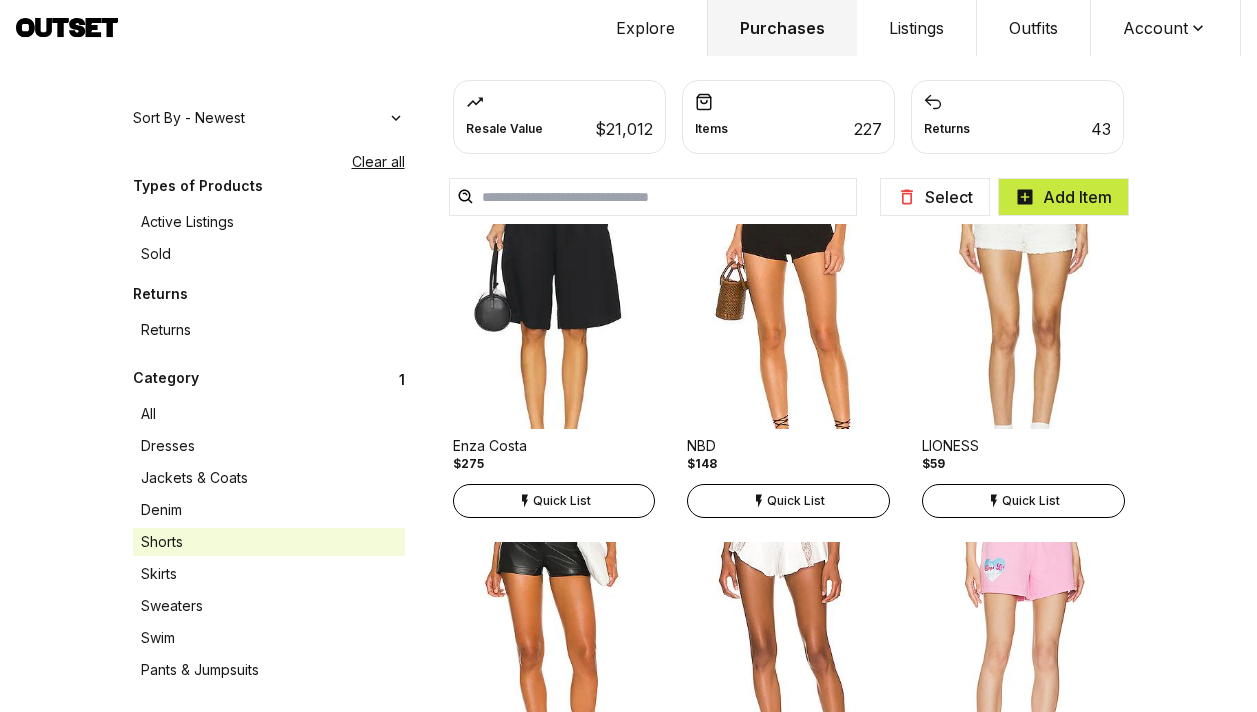 click on "Skirts" at bounding box center (269, 574) 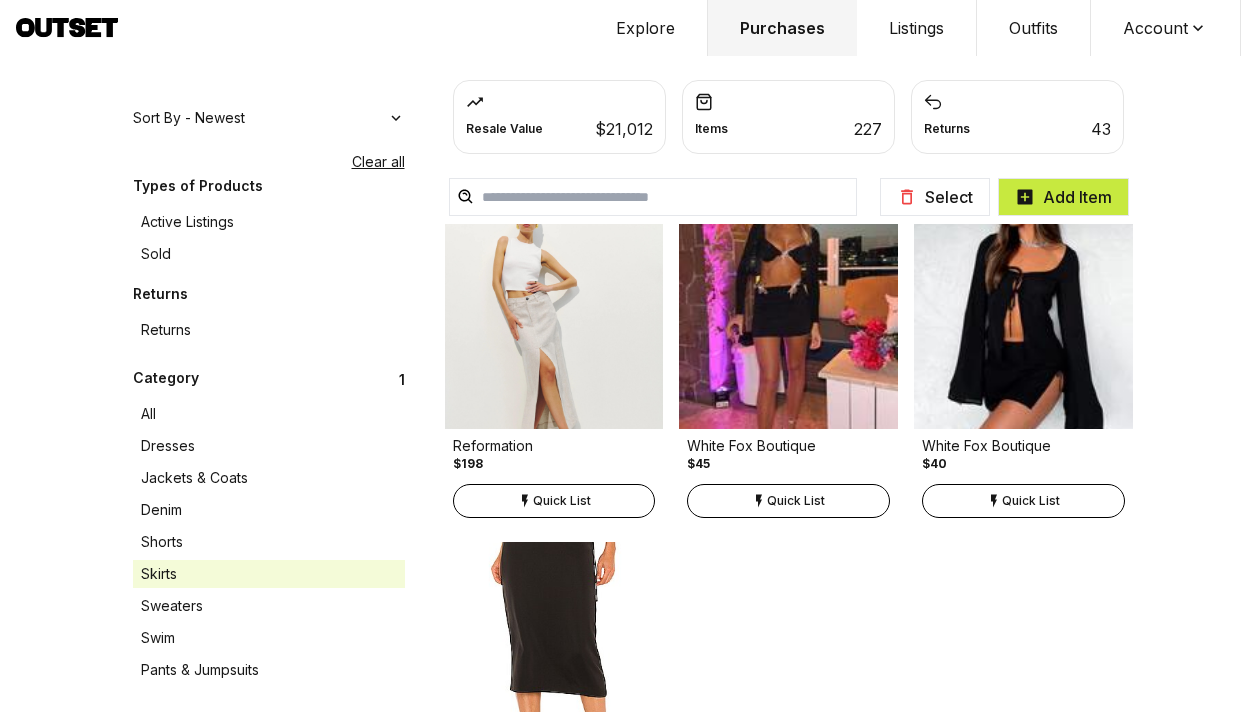 click on "Sweaters" at bounding box center (269, 606) 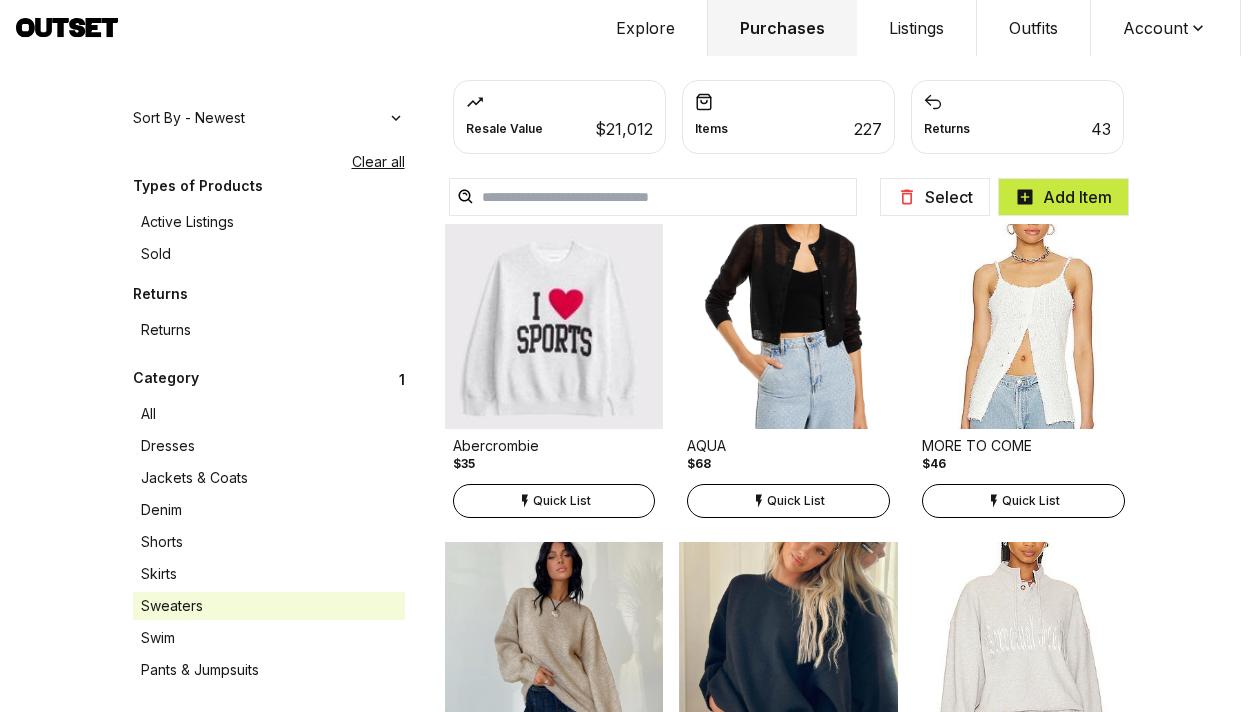 click on "Swim" at bounding box center [269, 638] 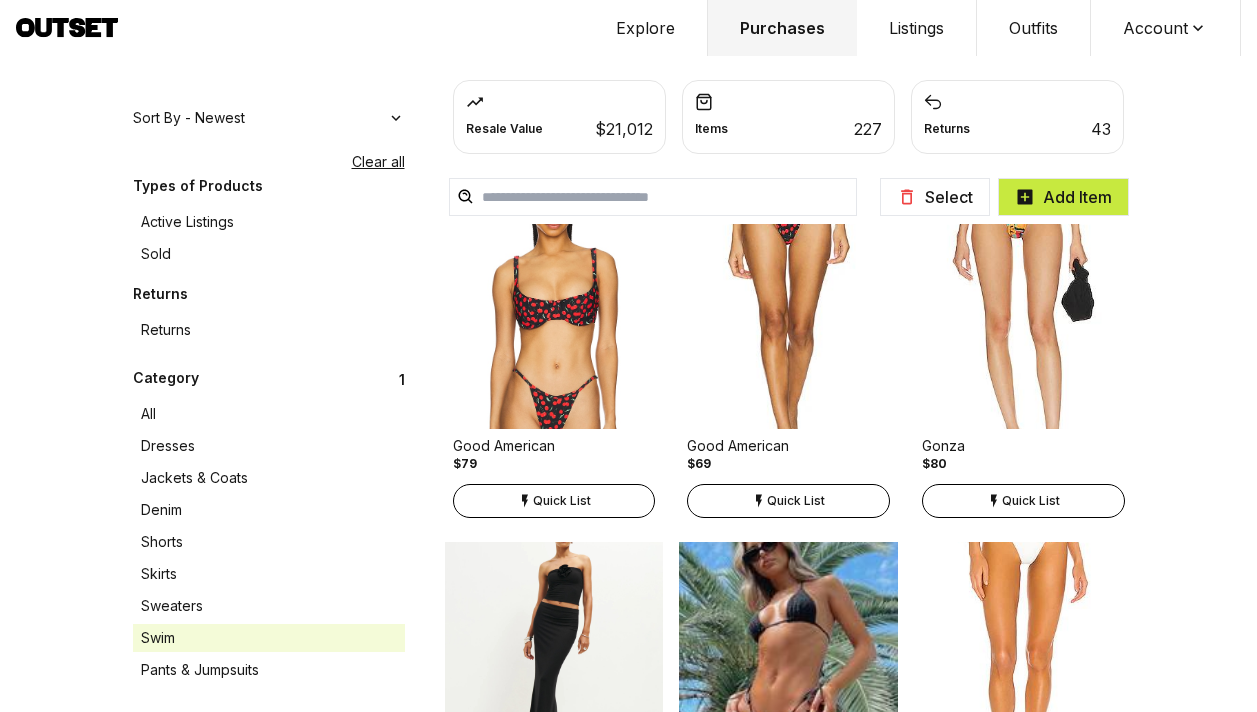 click on "Pants & Jumpsuits" at bounding box center (269, 670) 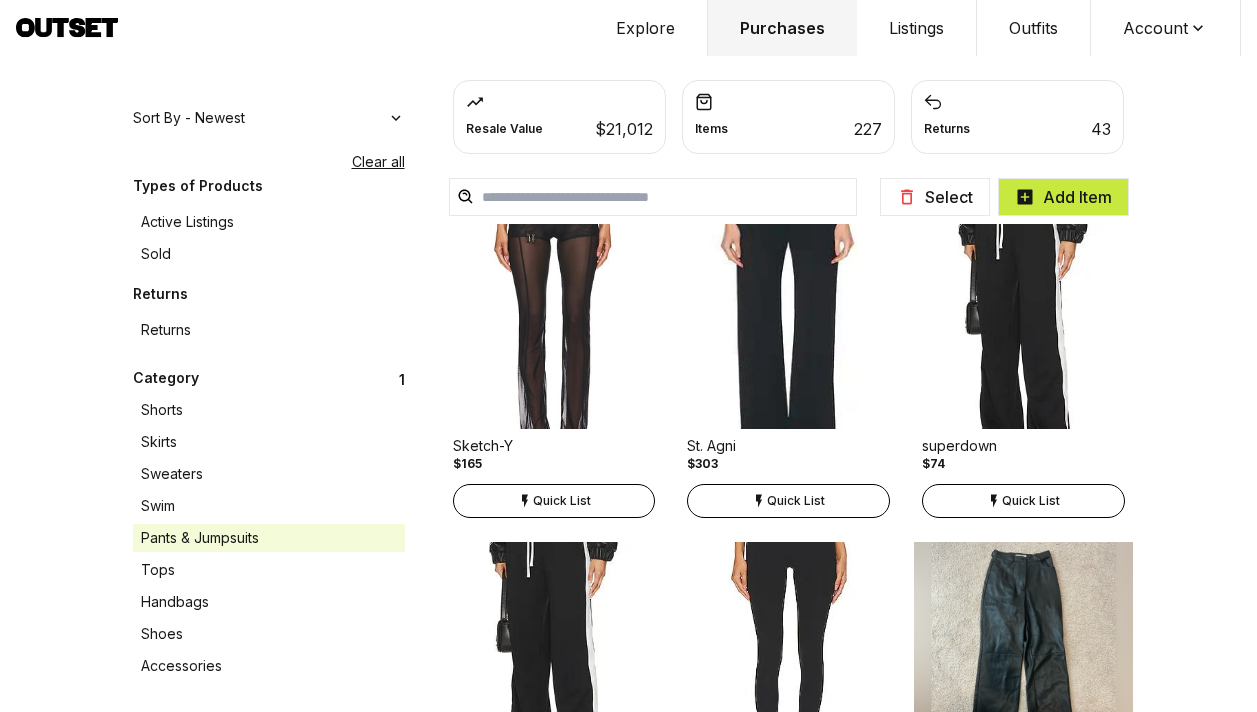 scroll, scrollTop: 132, scrollLeft: 0, axis: vertical 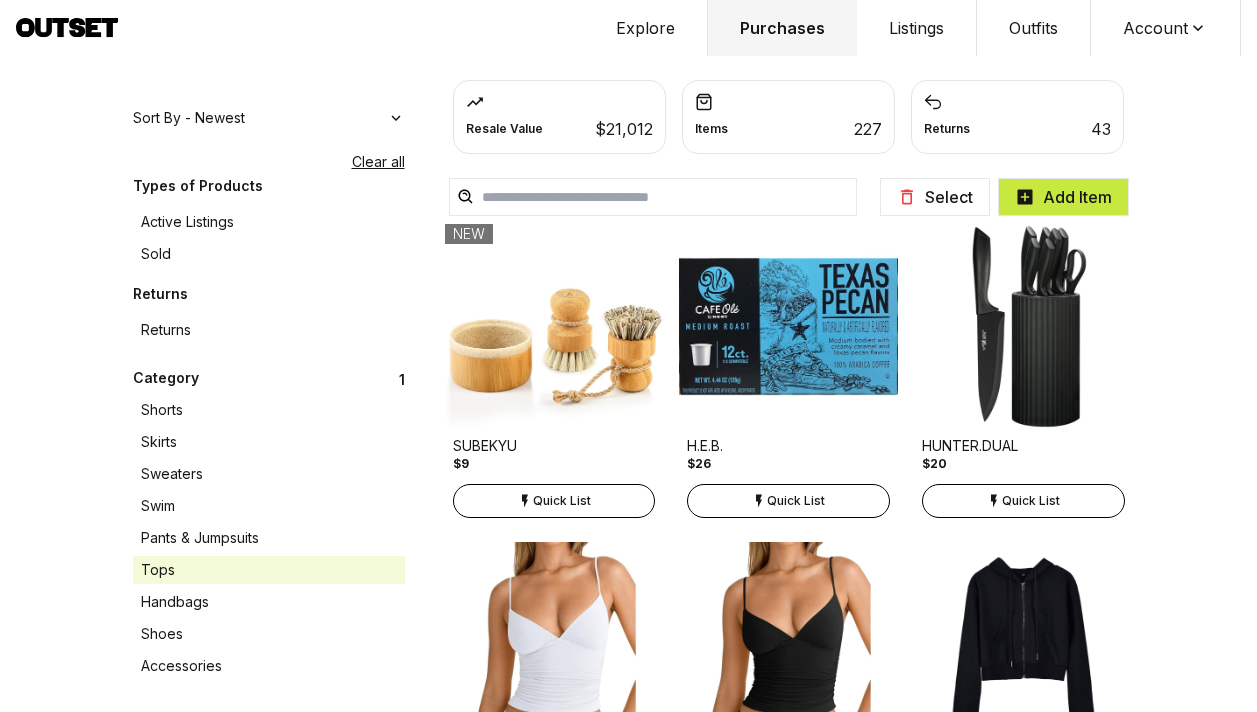 click on "Handbags" at bounding box center [269, 602] 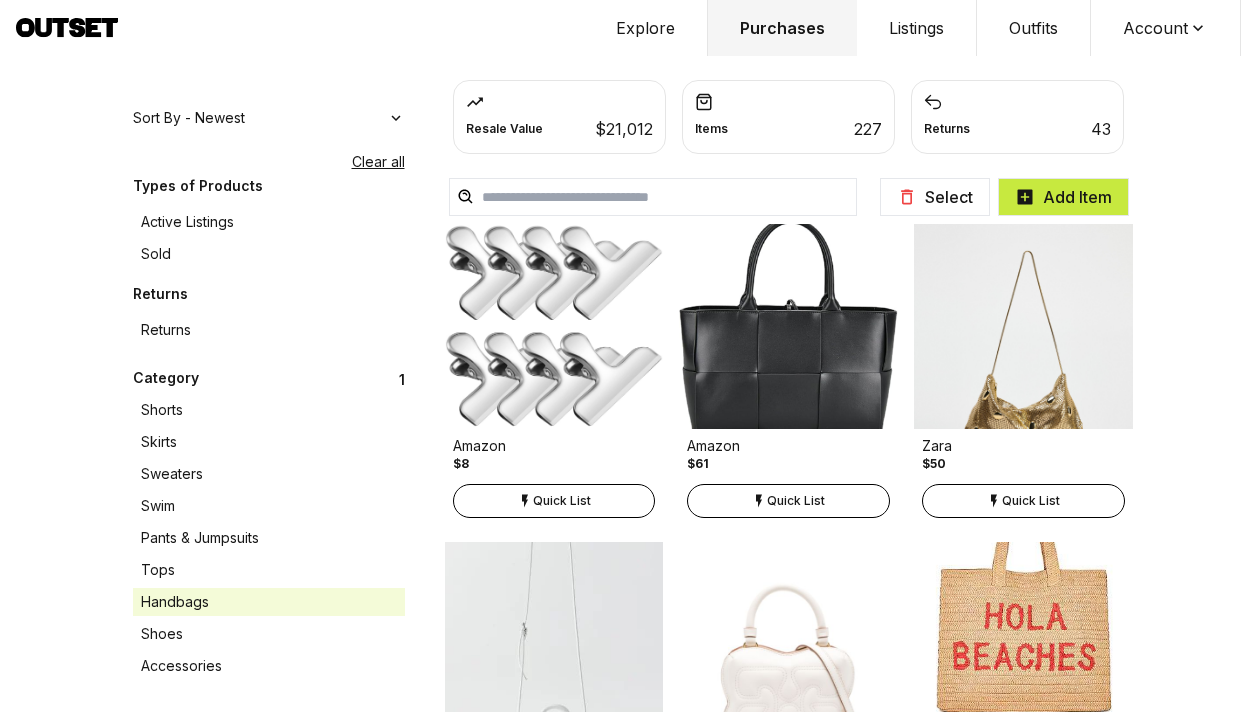 click on "Shoes" at bounding box center (269, 634) 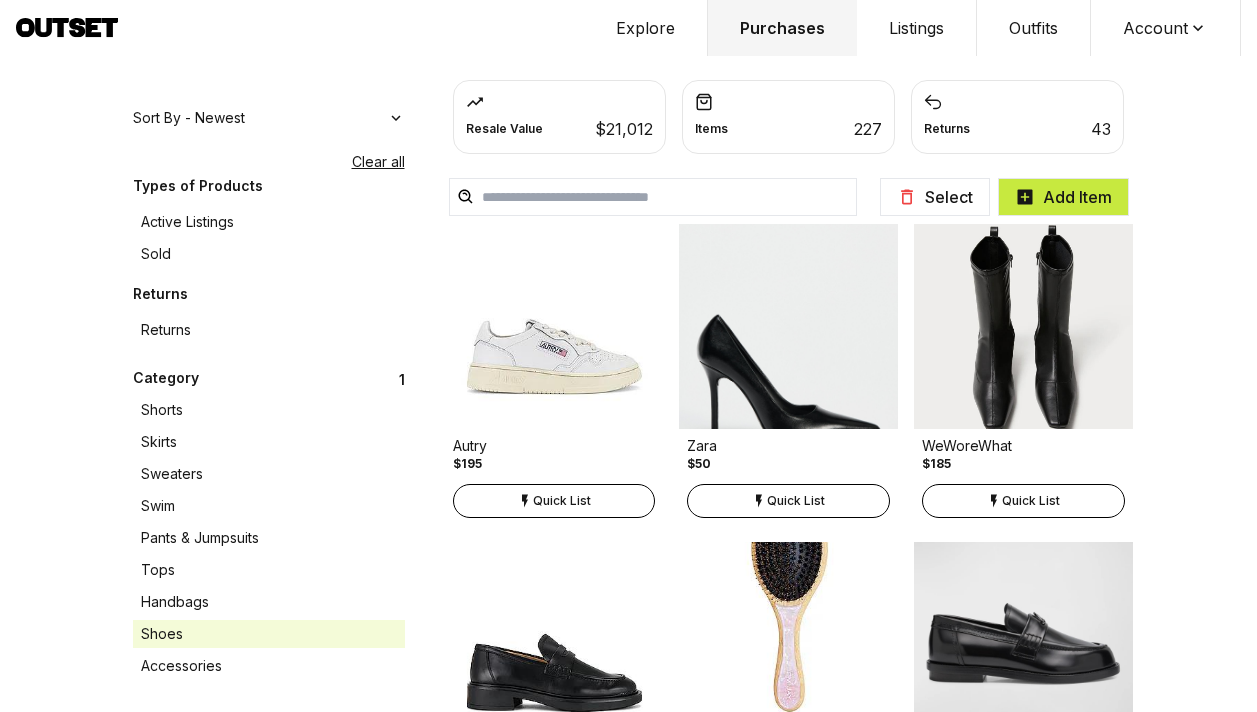 click on "Accessories" at bounding box center [269, 666] 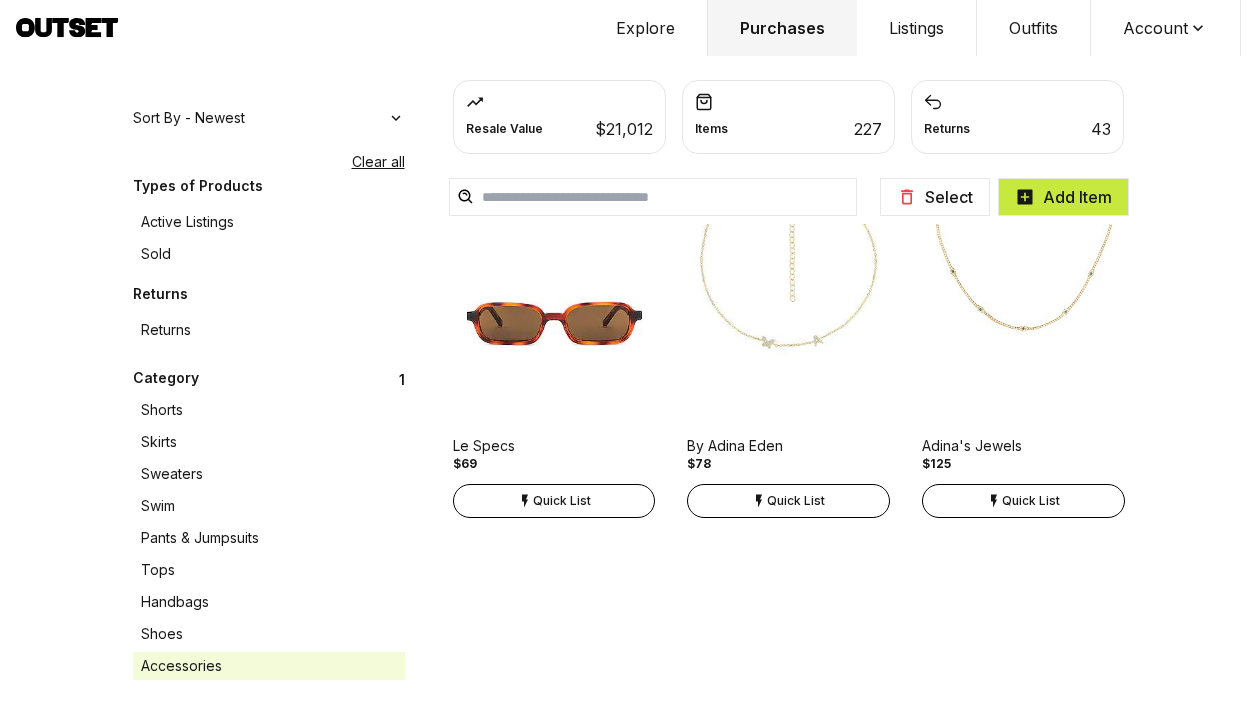 scroll, scrollTop: 0, scrollLeft: 0, axis: both 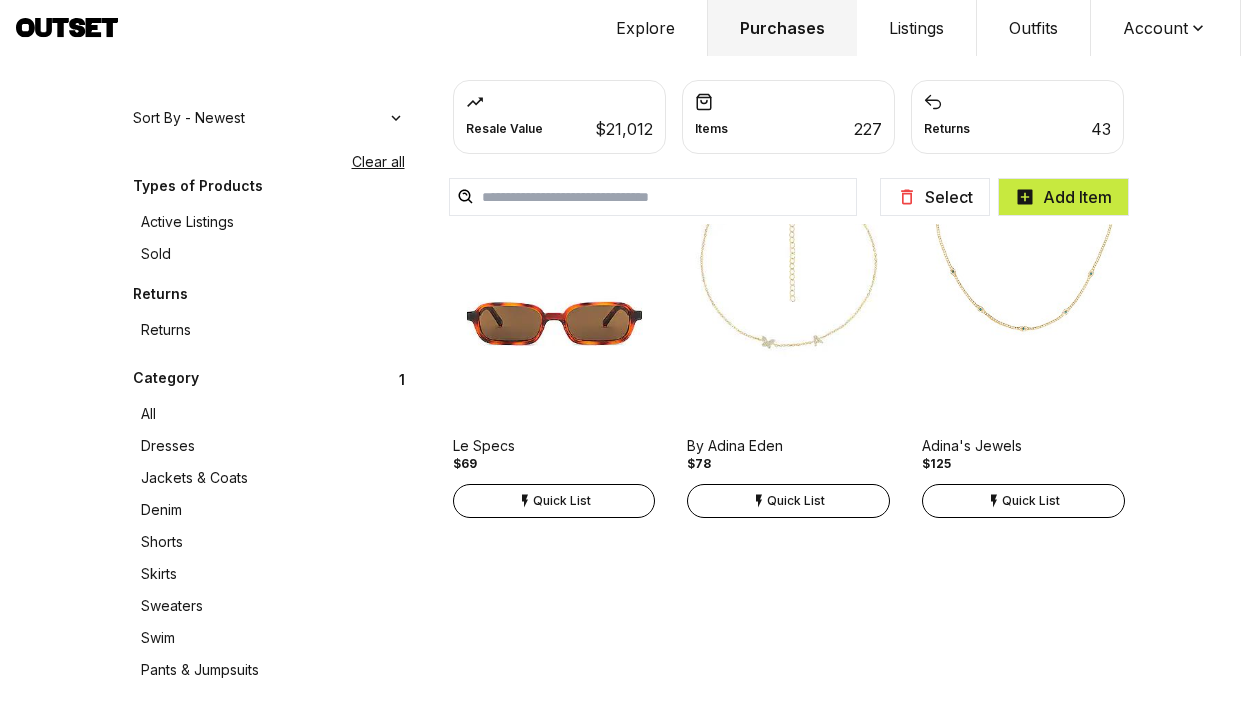 click 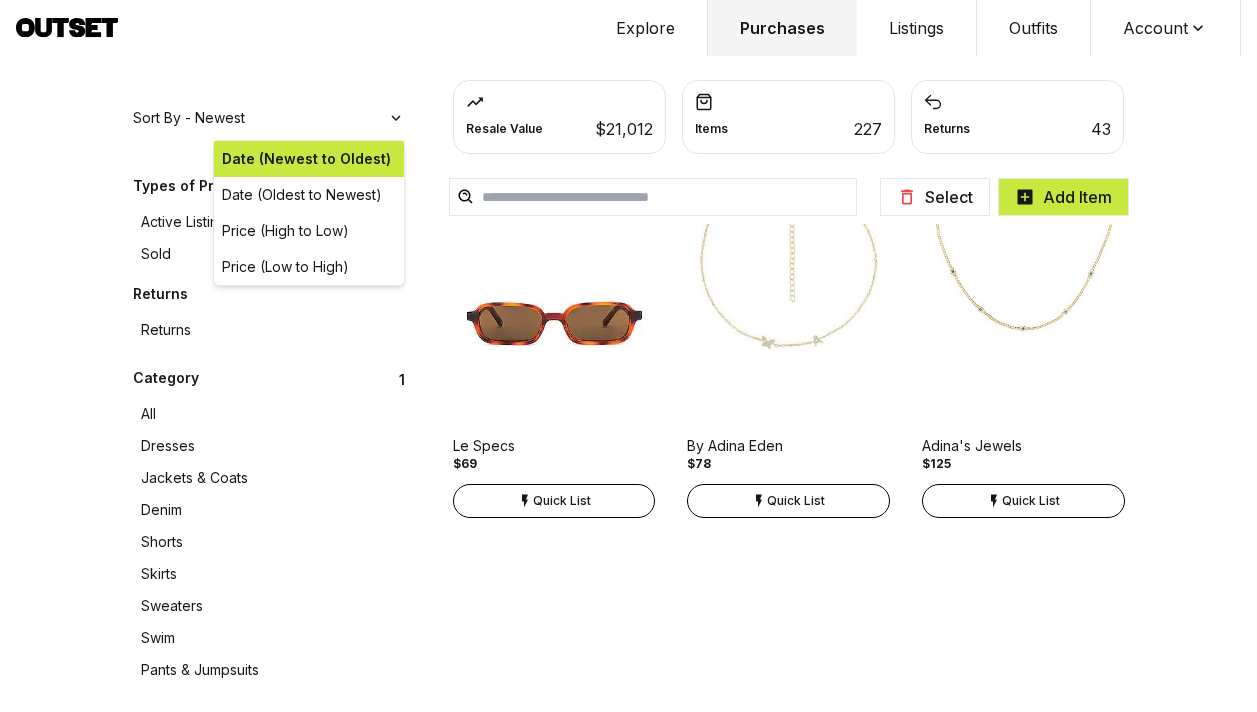 click on "Outfits" at bounding box center [1034, 28] 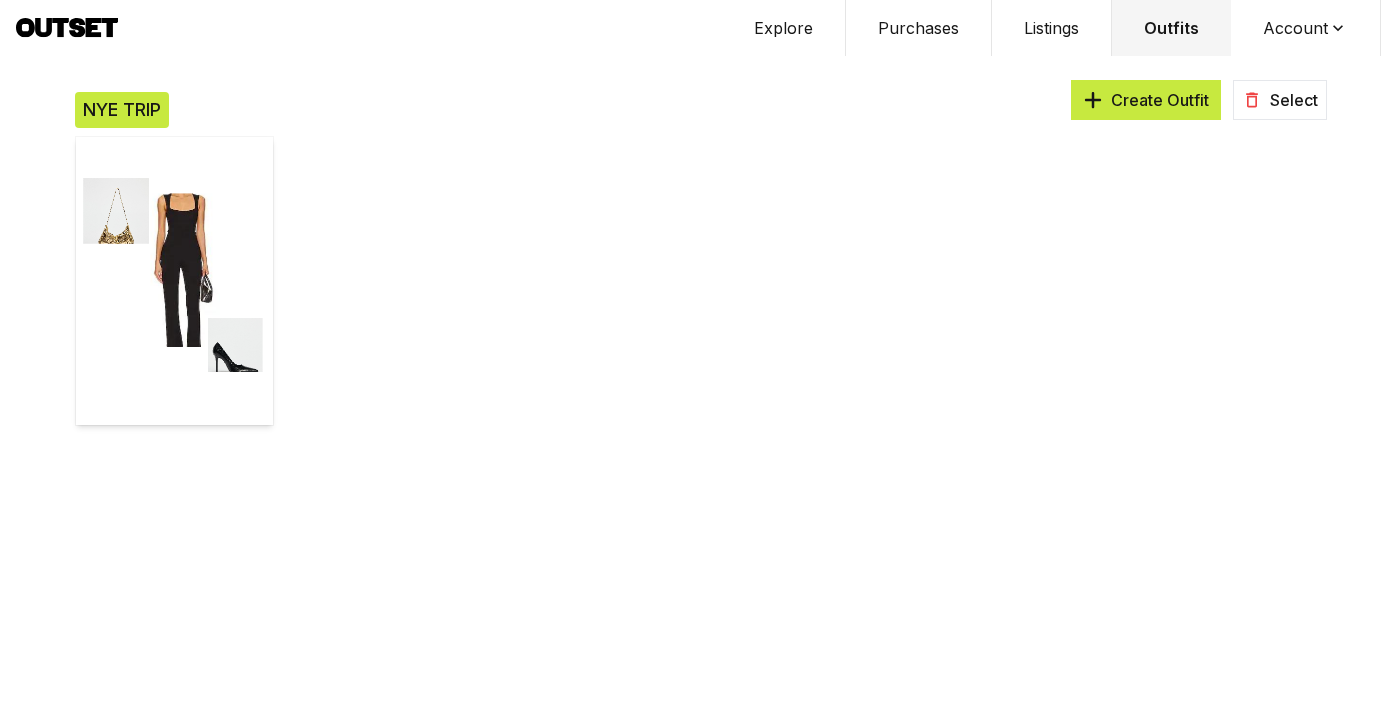 click at bounding box center (174, 281) 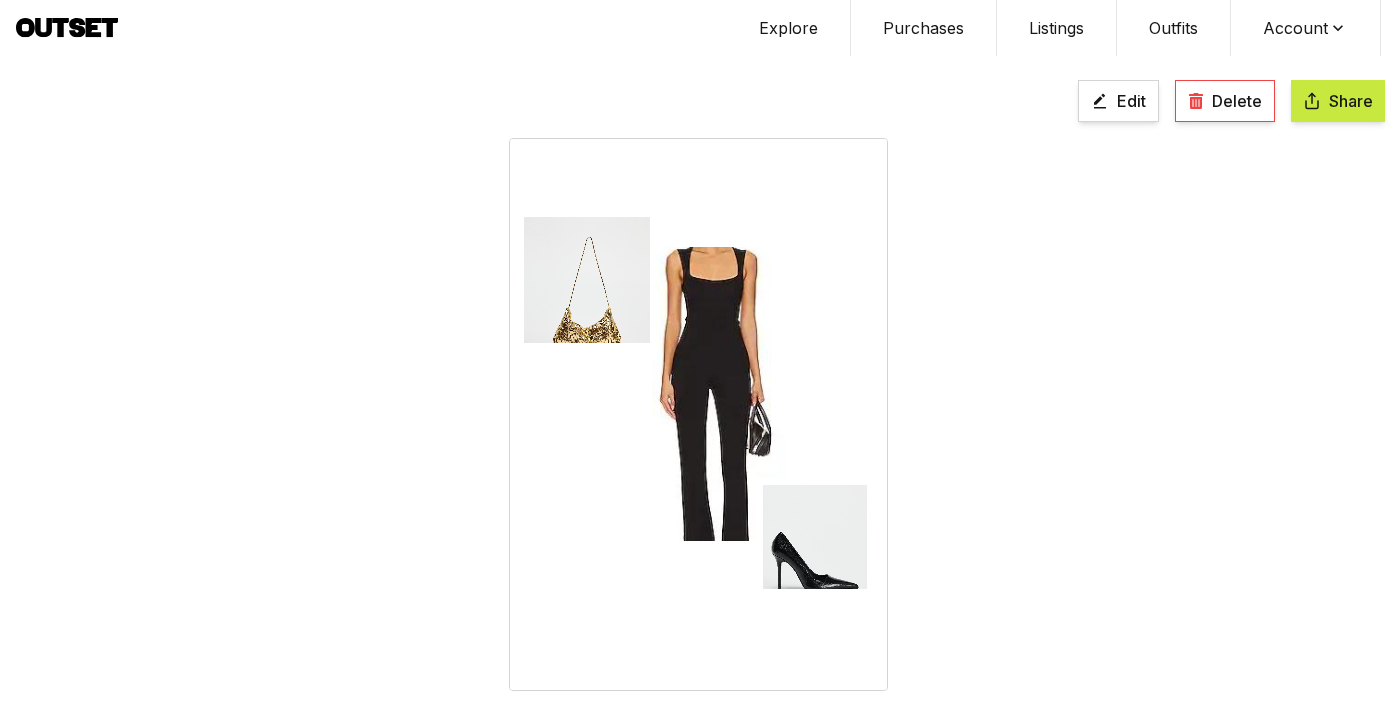 scroll, scrollTop: 0, scrollLeft: 0, axis: both 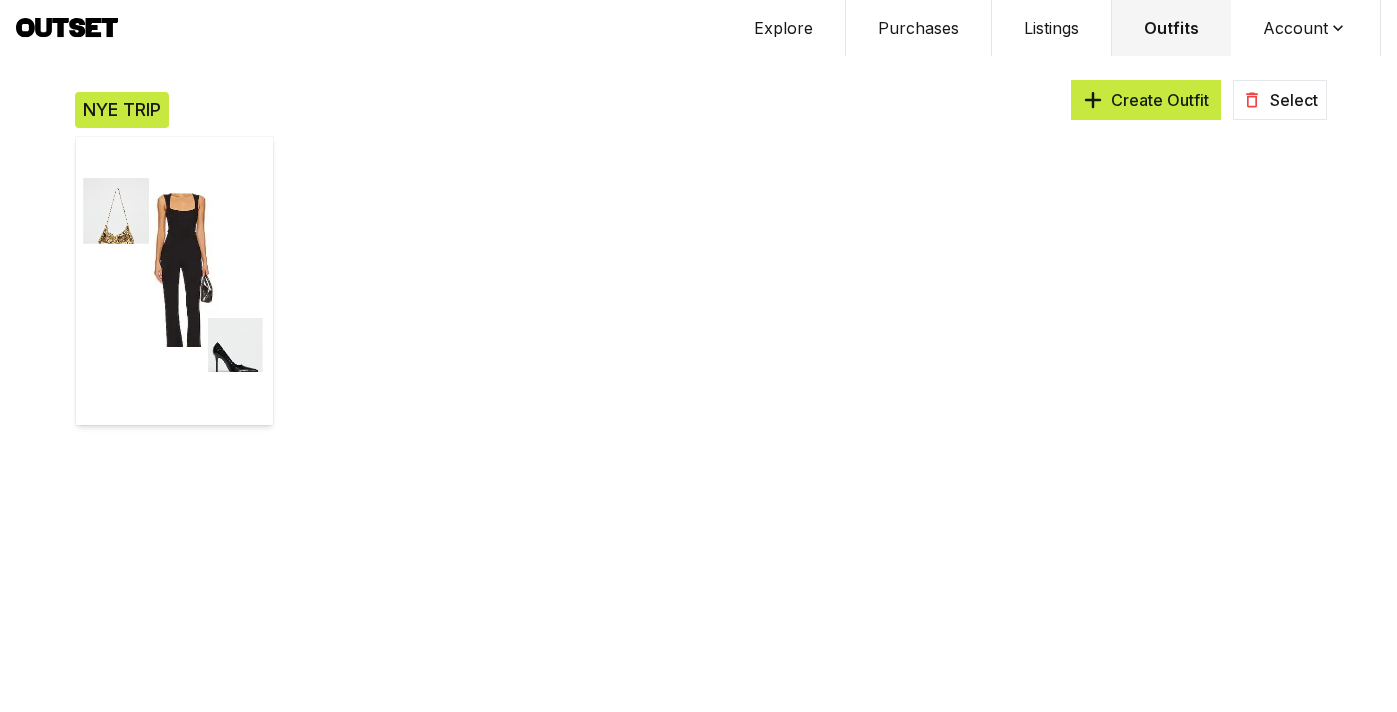 click on "Create Outfit" at bounding box center (1160, 100) 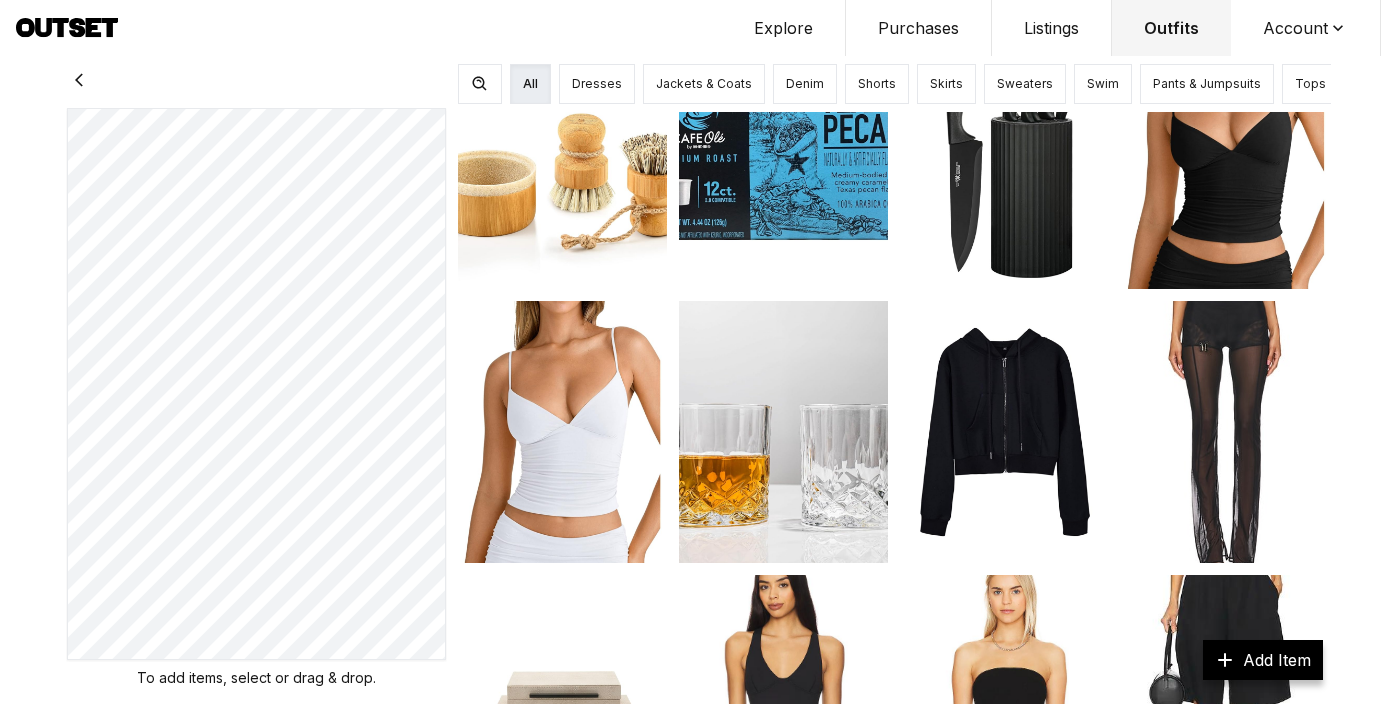 scroll, scrollTop: 0, scrollLeft: 0, axis: both 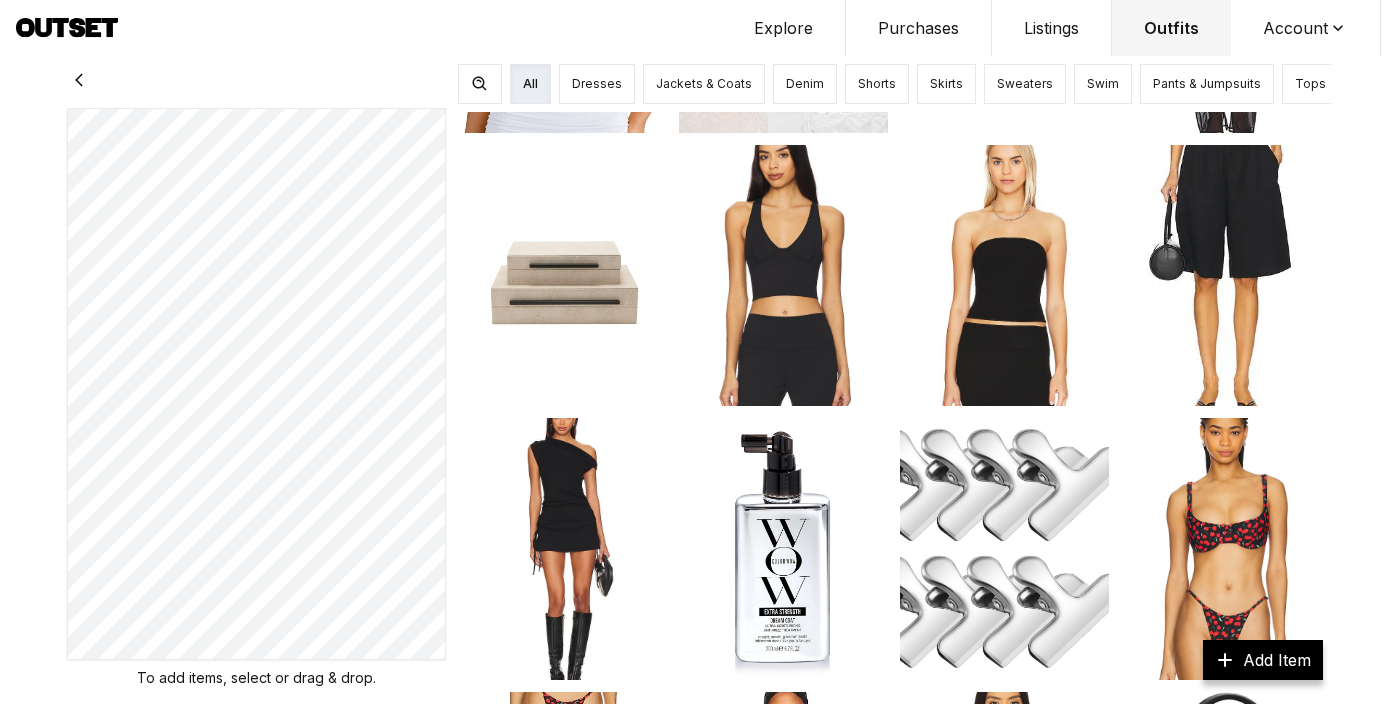 click at bounding box center (1004, 275) 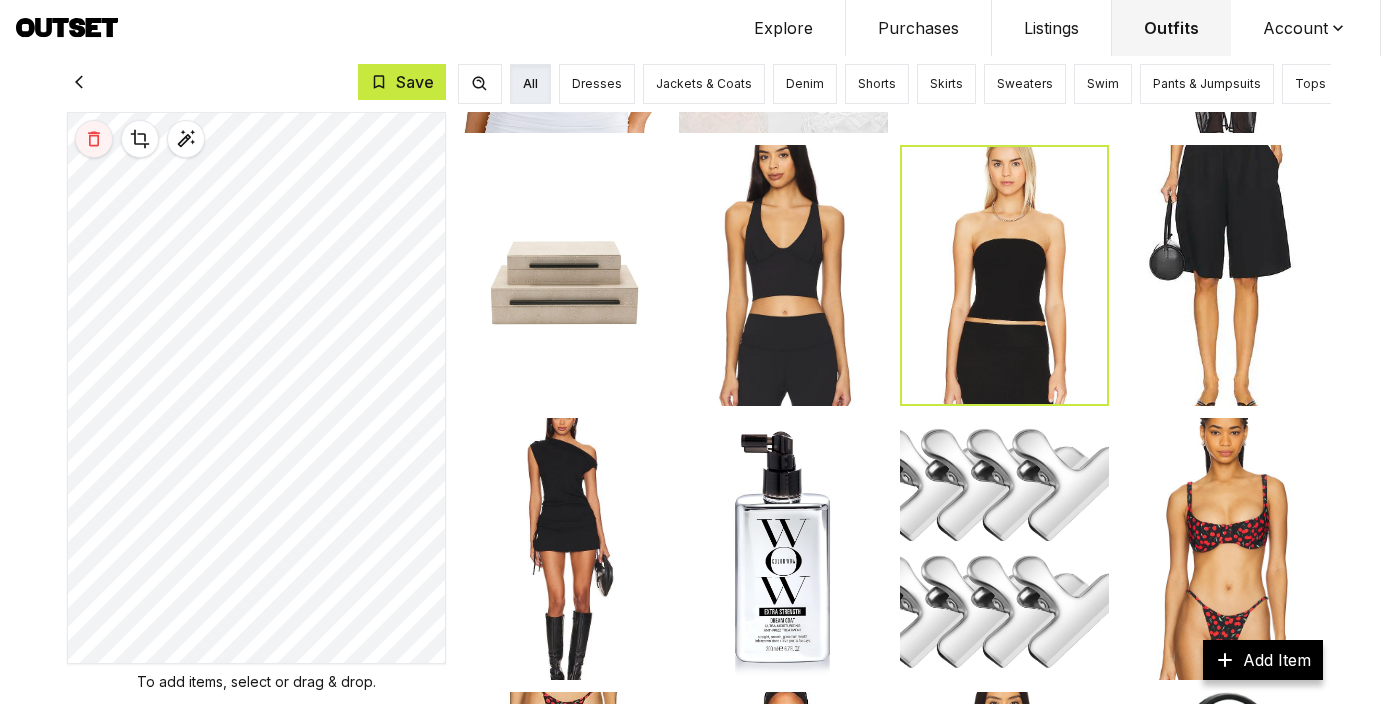 click 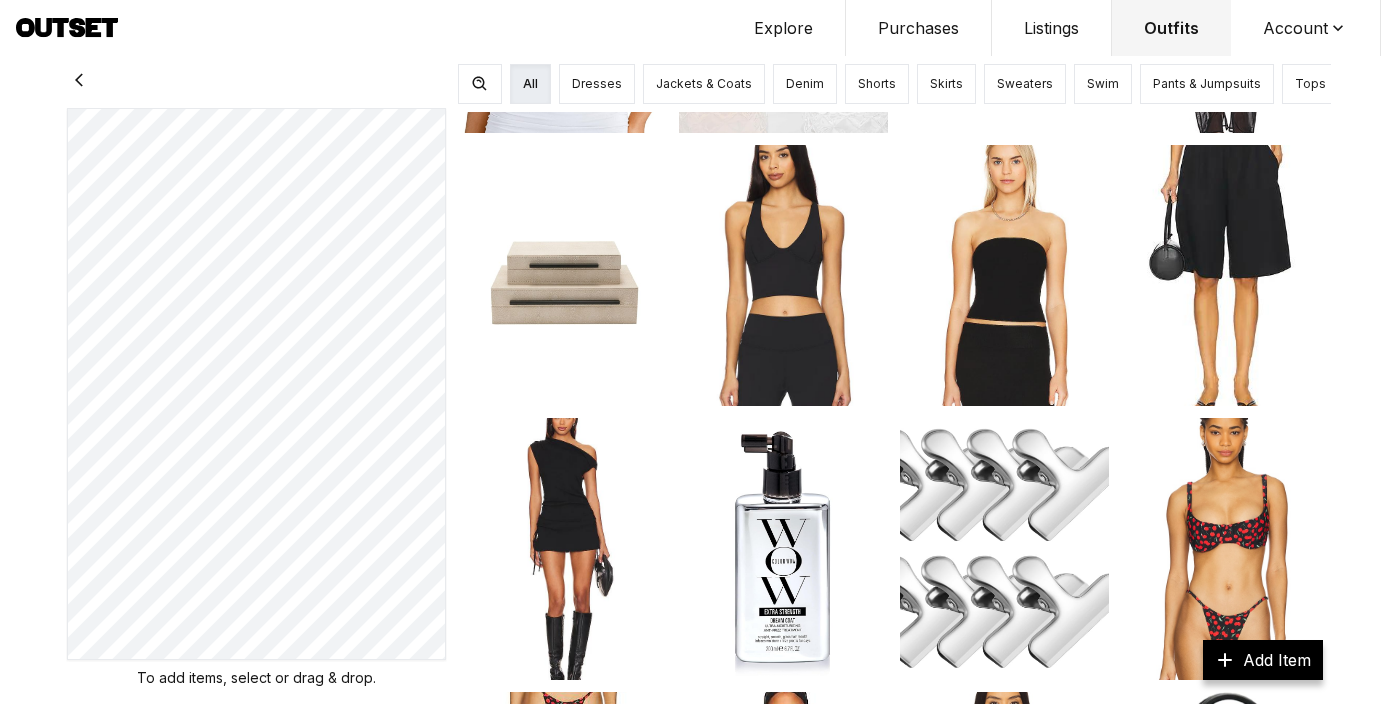 click at bounding box center [1004, 275] 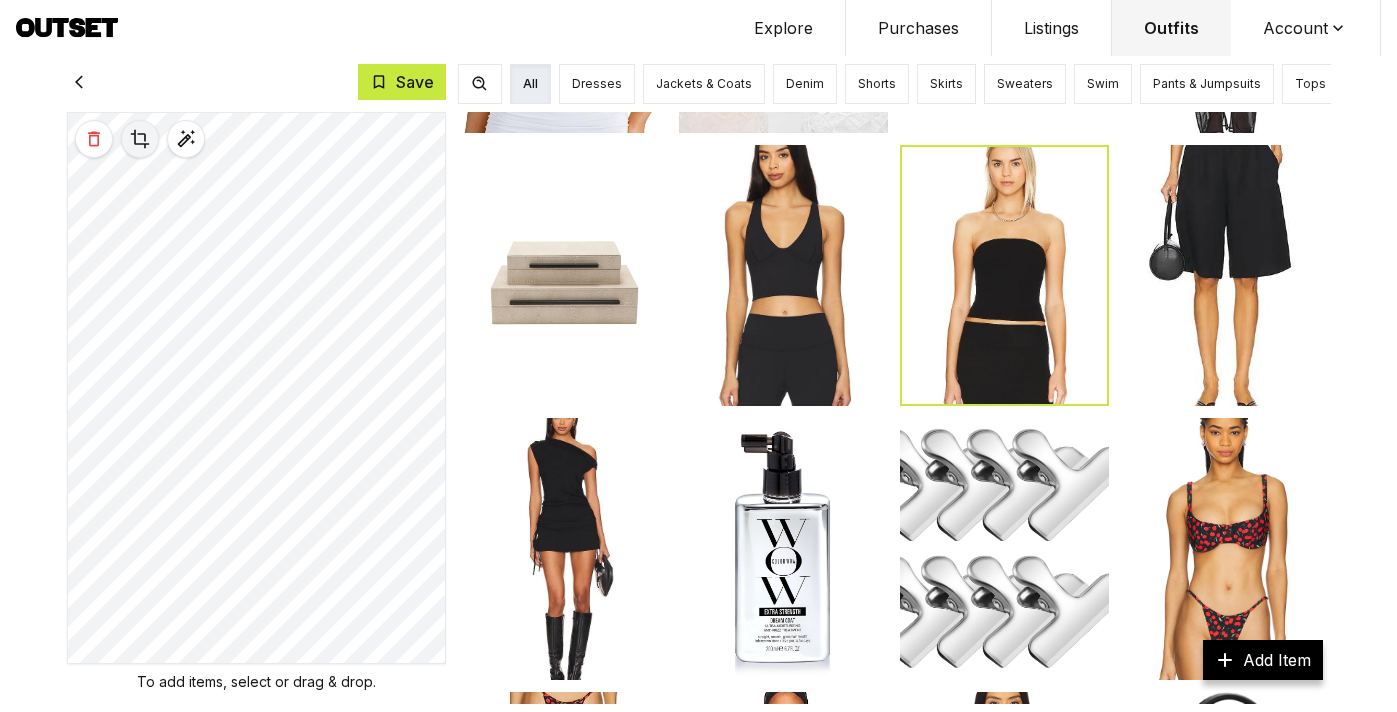 click 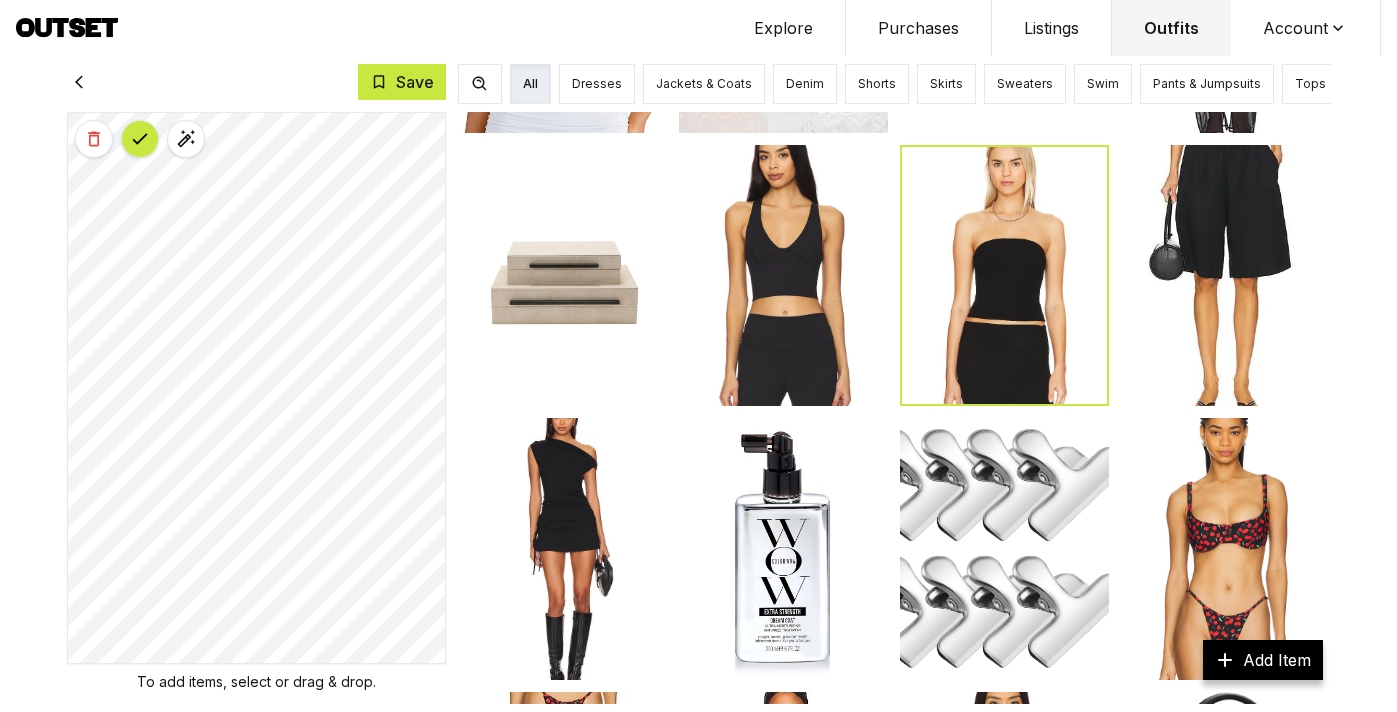 click at bounding box center [257, 388] 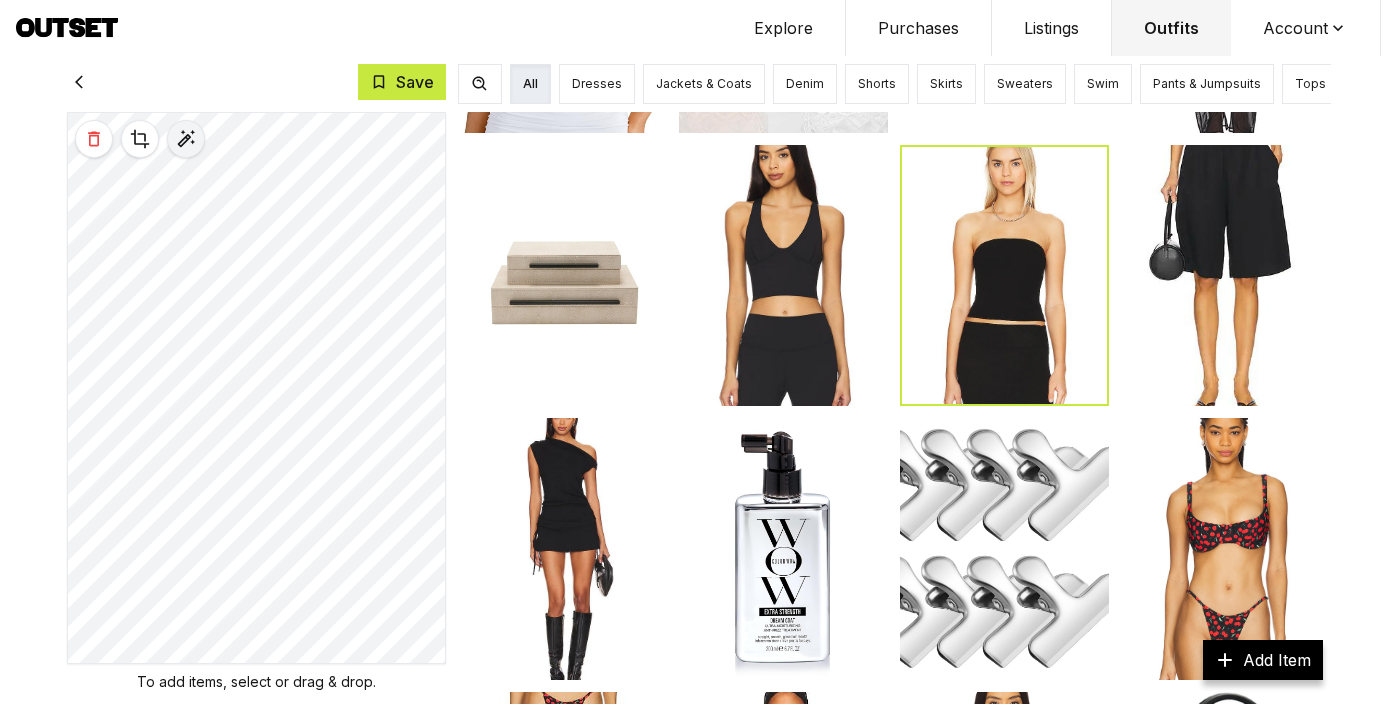 click 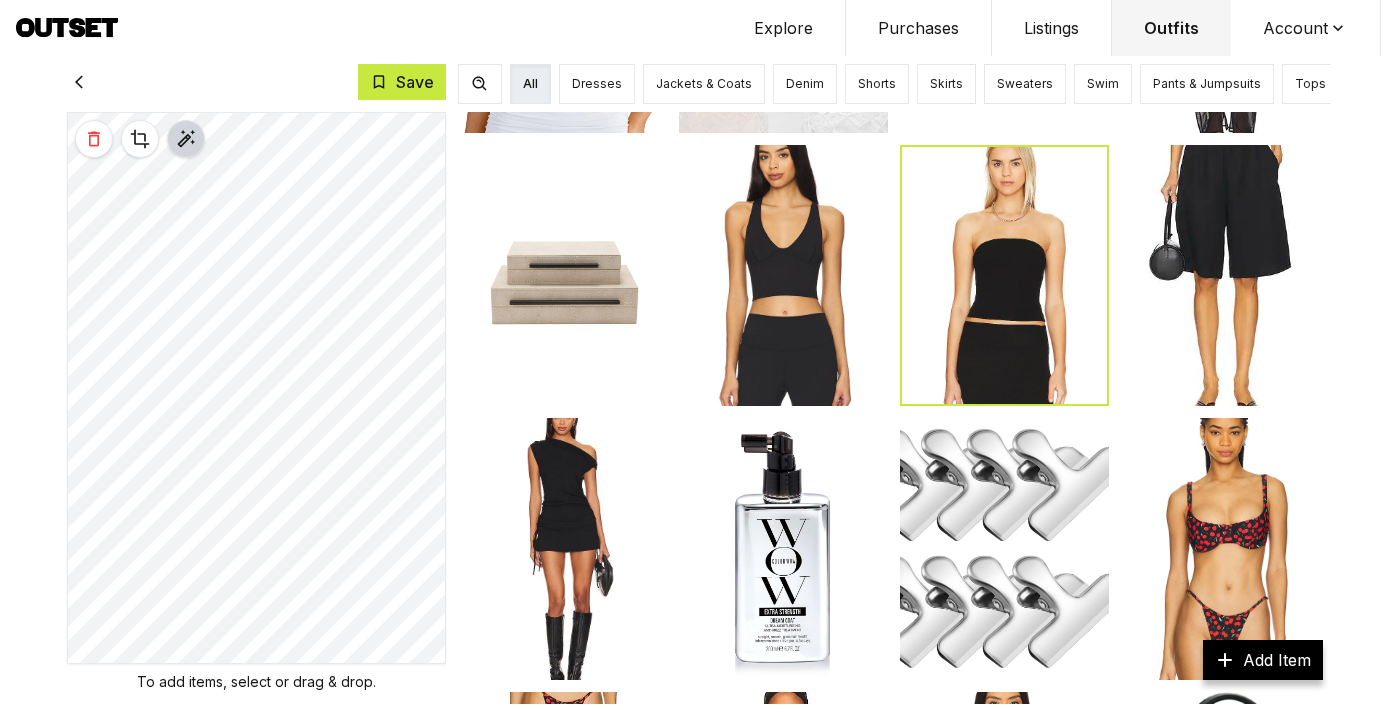 click at bounding box center [1225, 275] 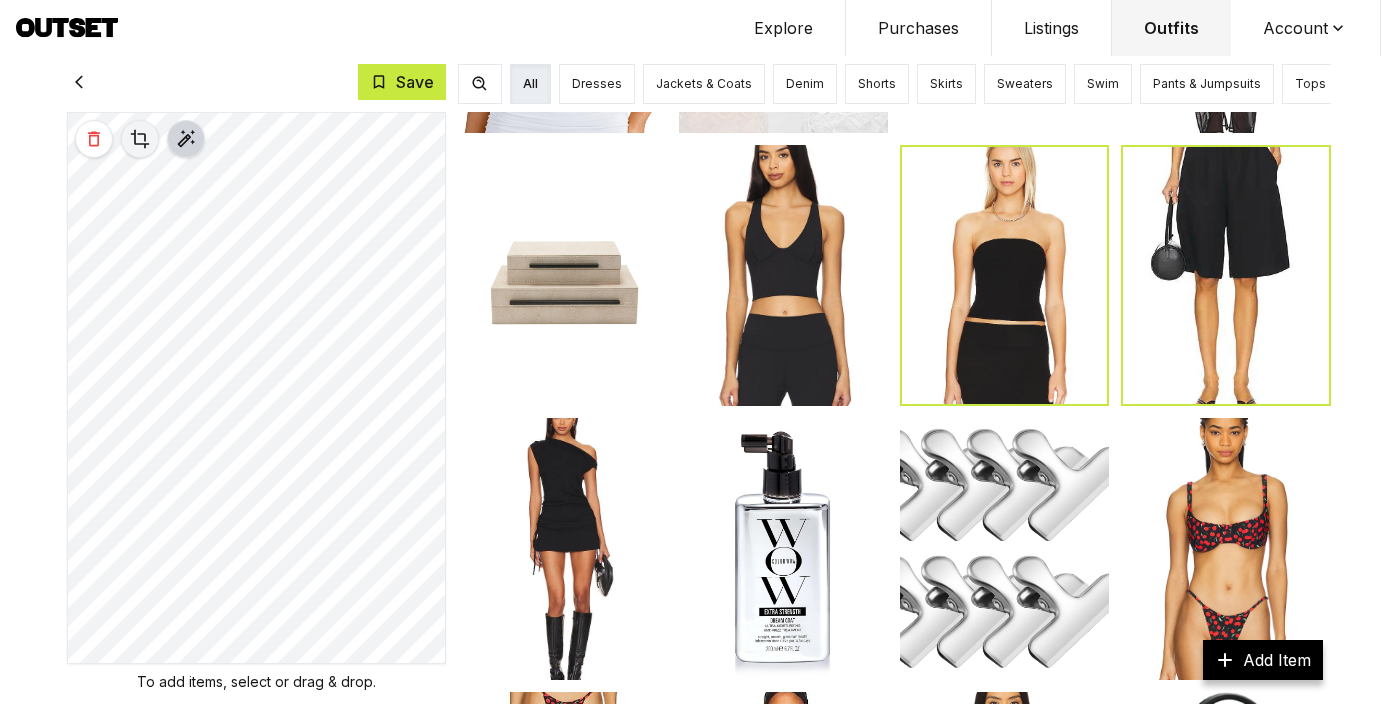 click 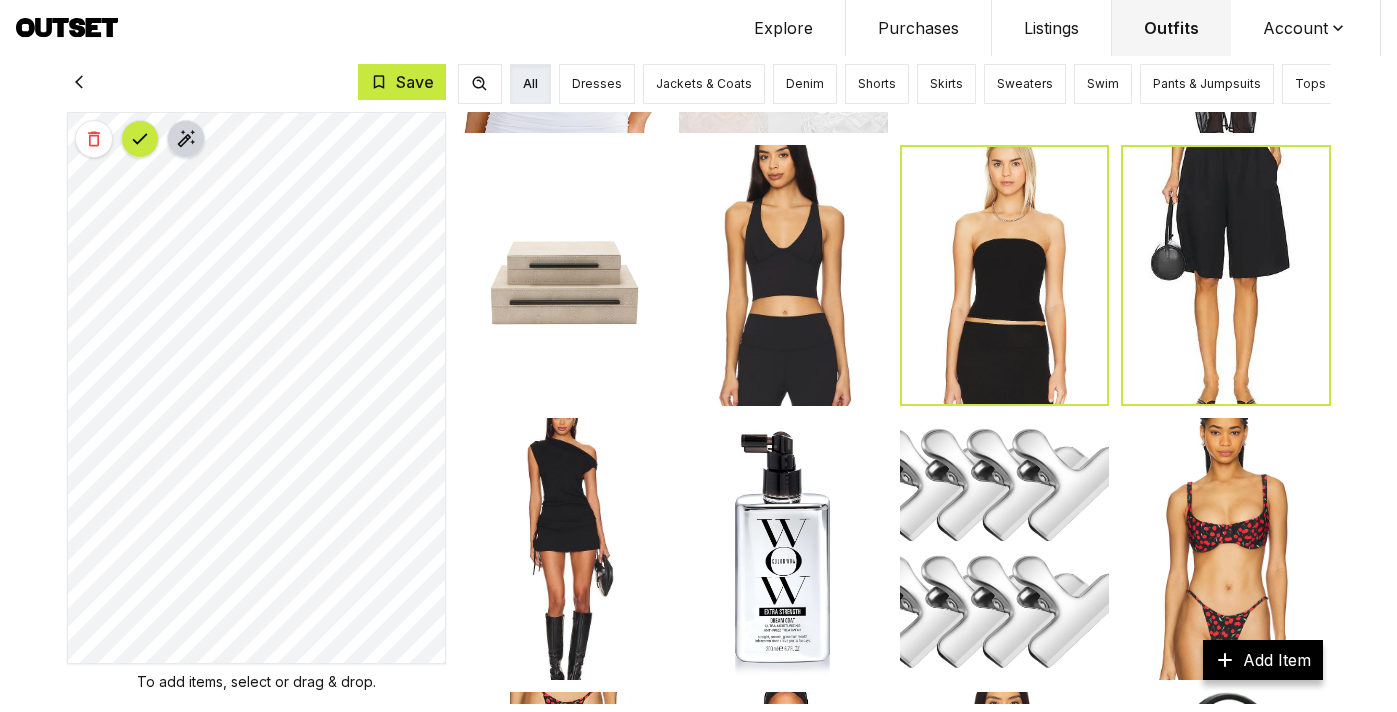click 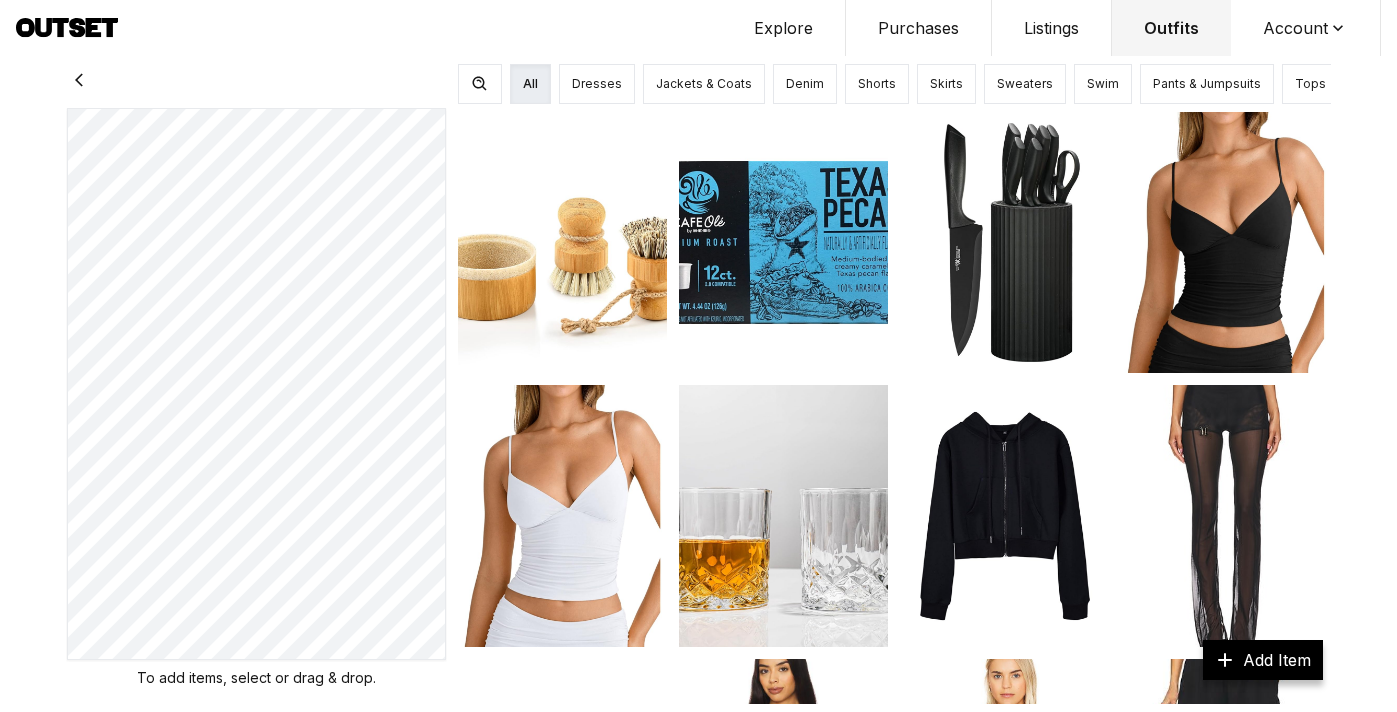 scroll, scrollTop: 0, scrollLeft: 0, axis: both 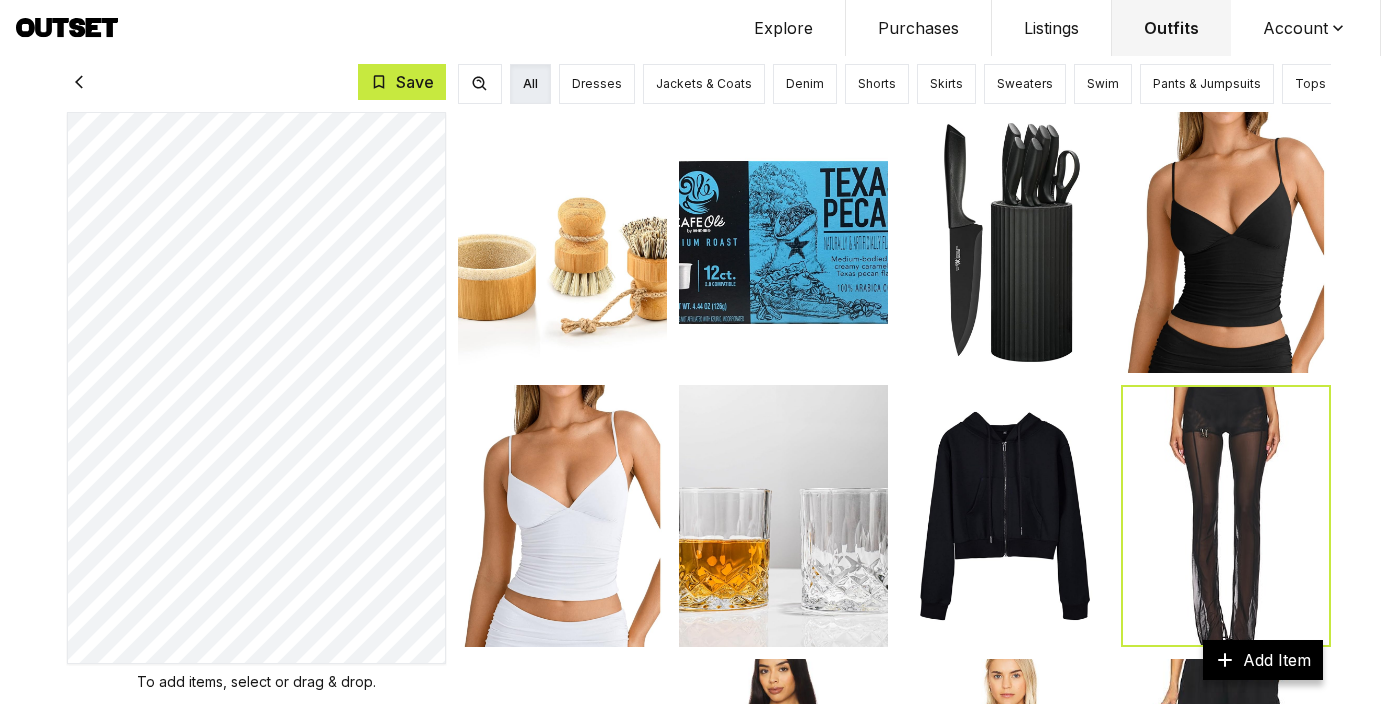 click at bounding box center (1225, 242) 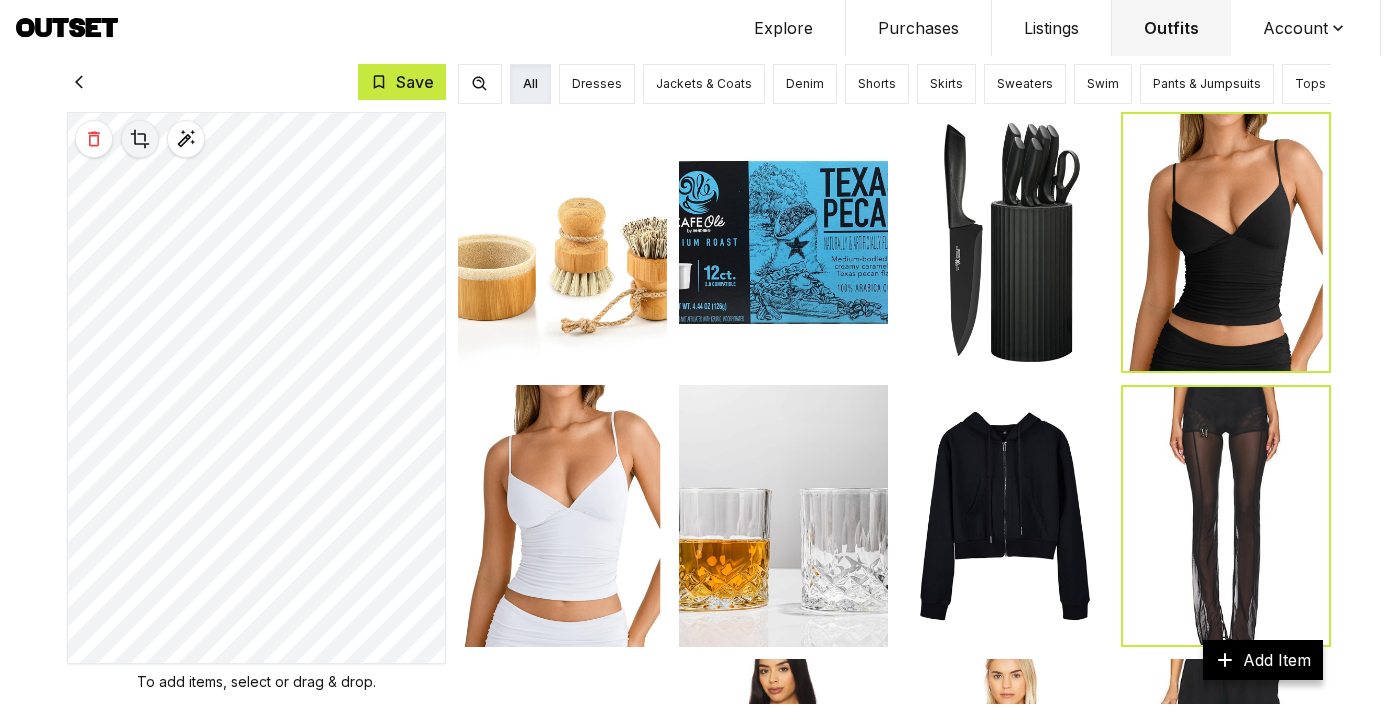 click 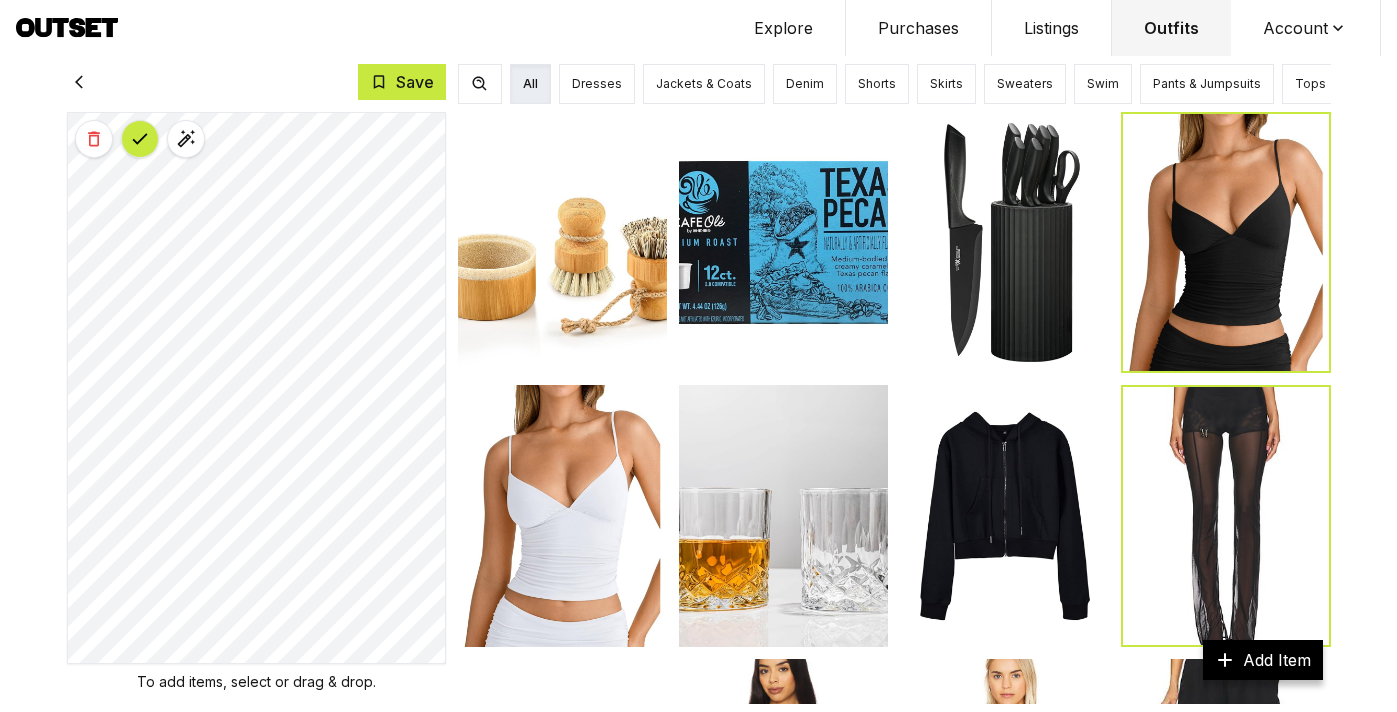 click 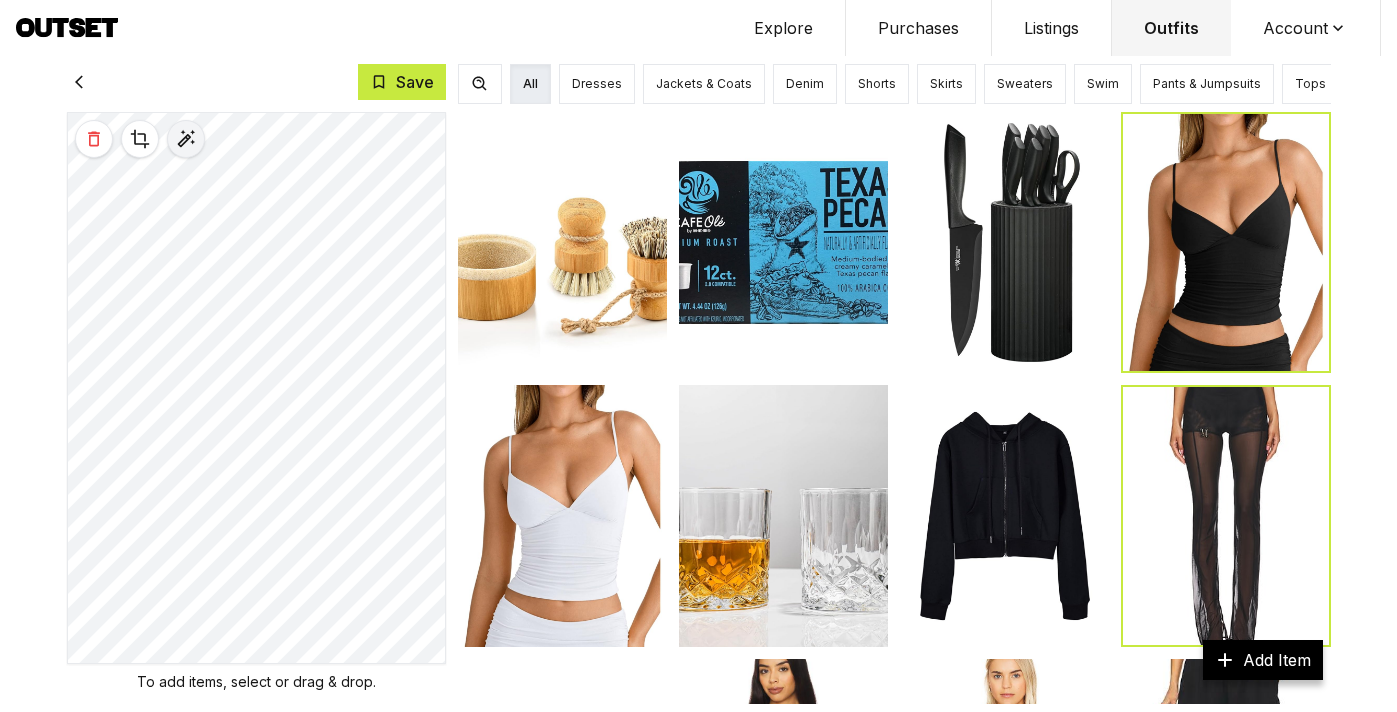 click 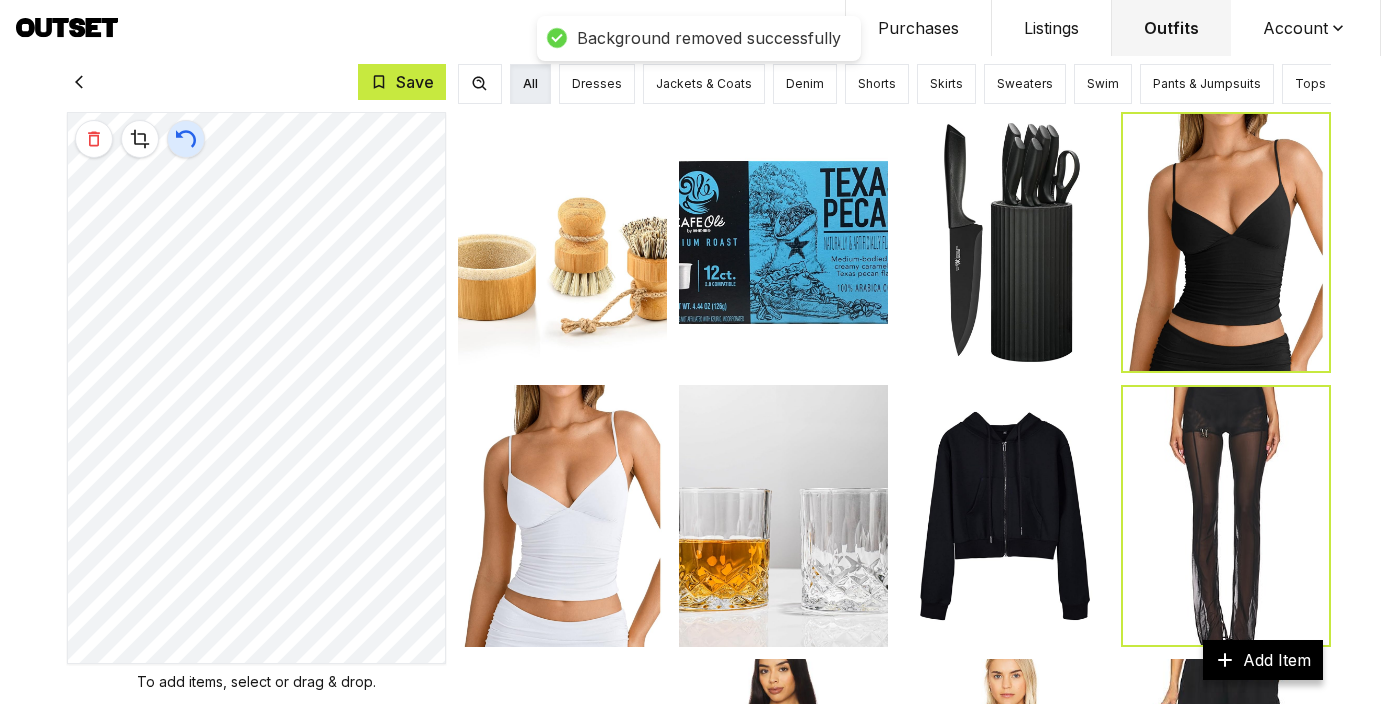 click 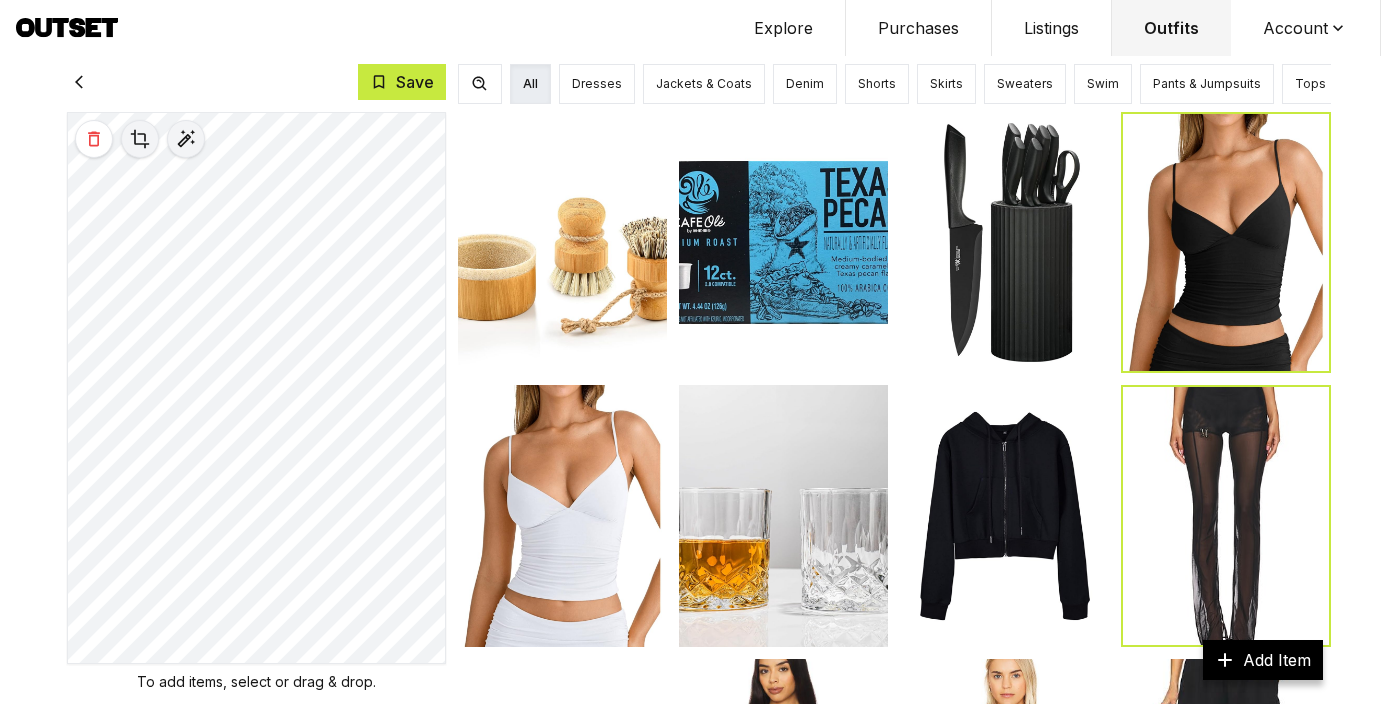 click 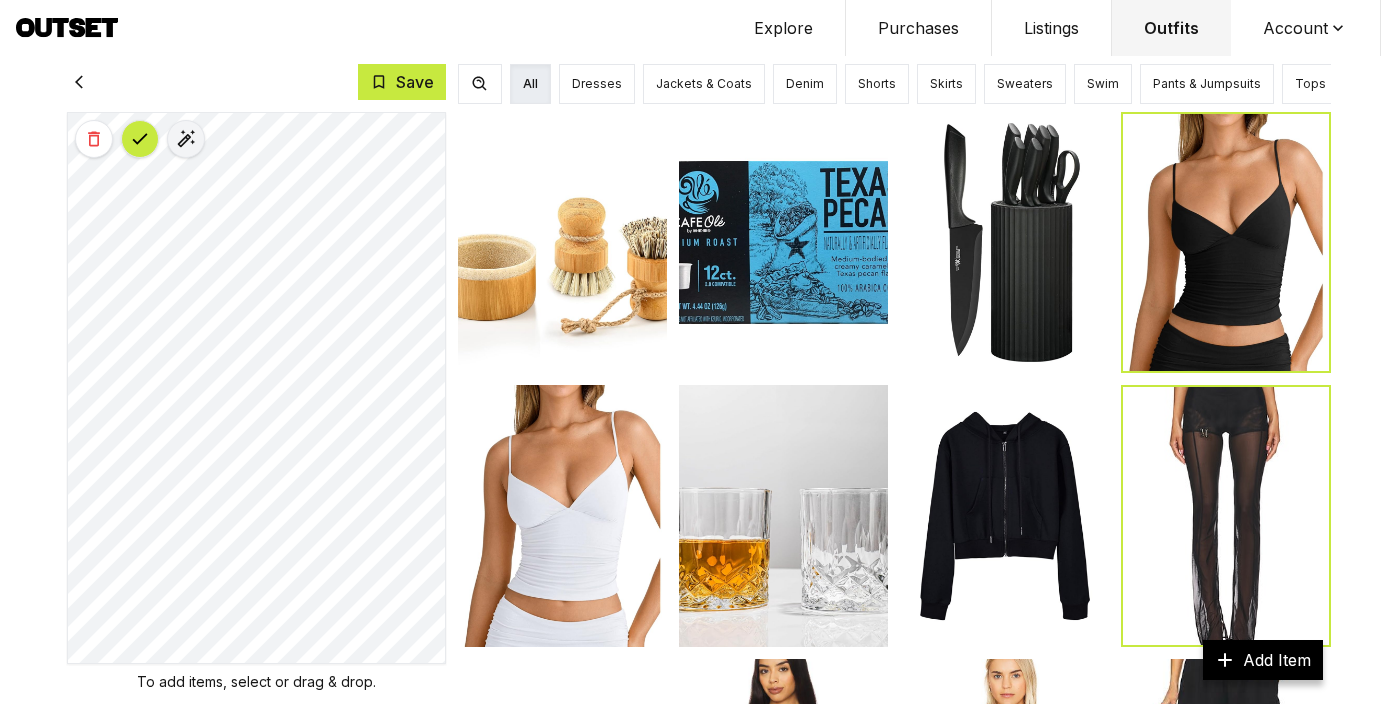 click 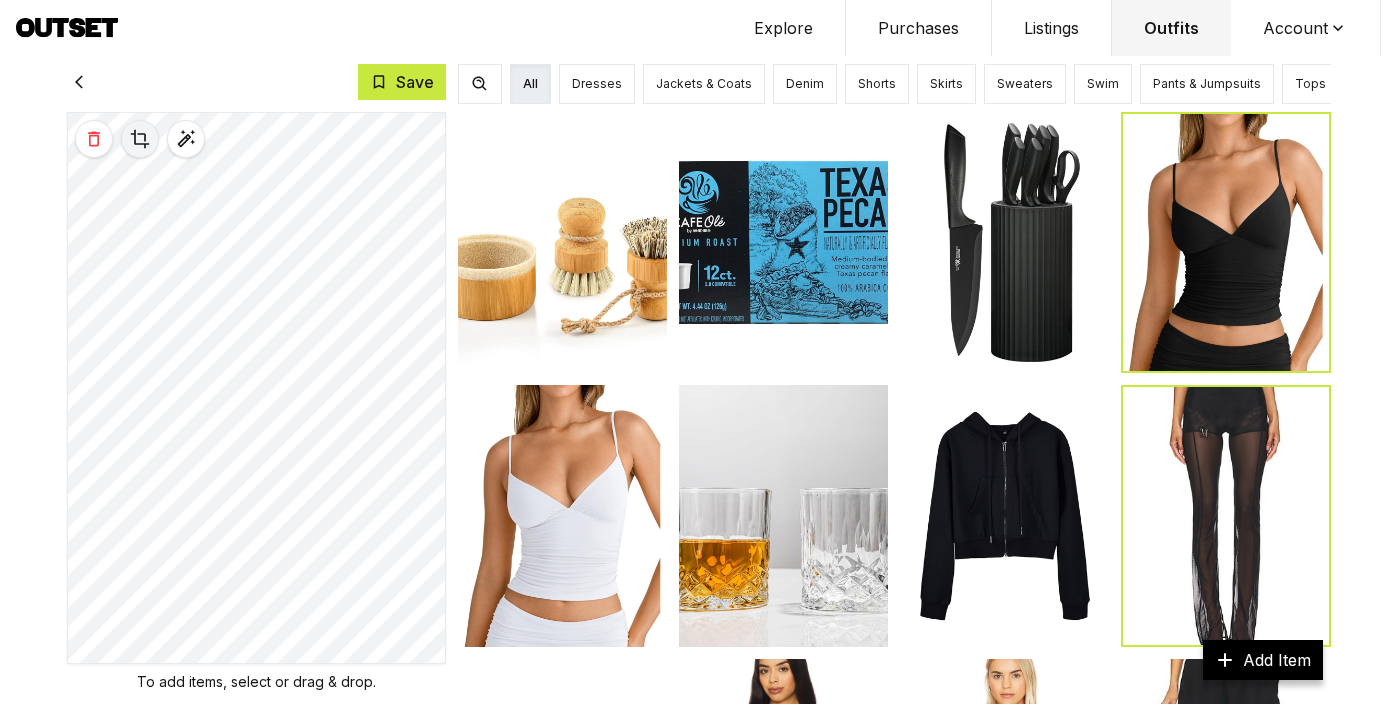 click 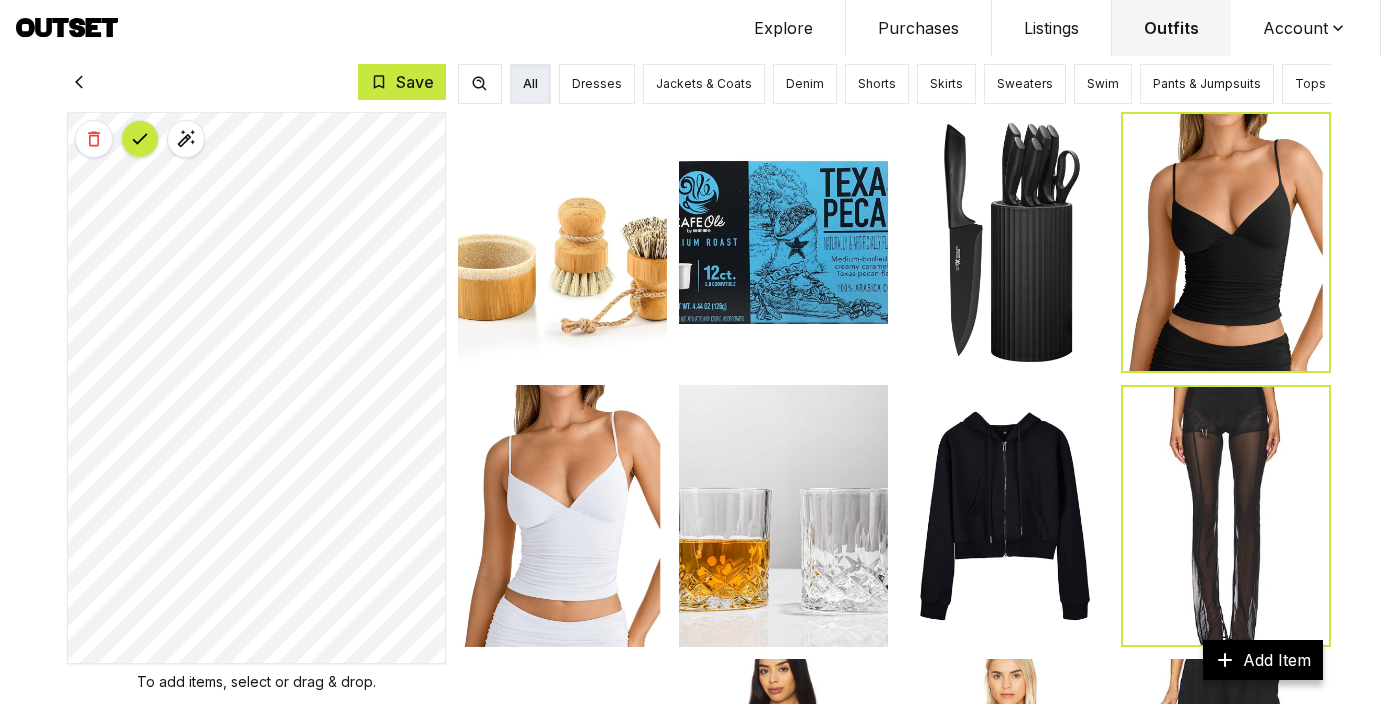 click at bounding box center (140, 139) 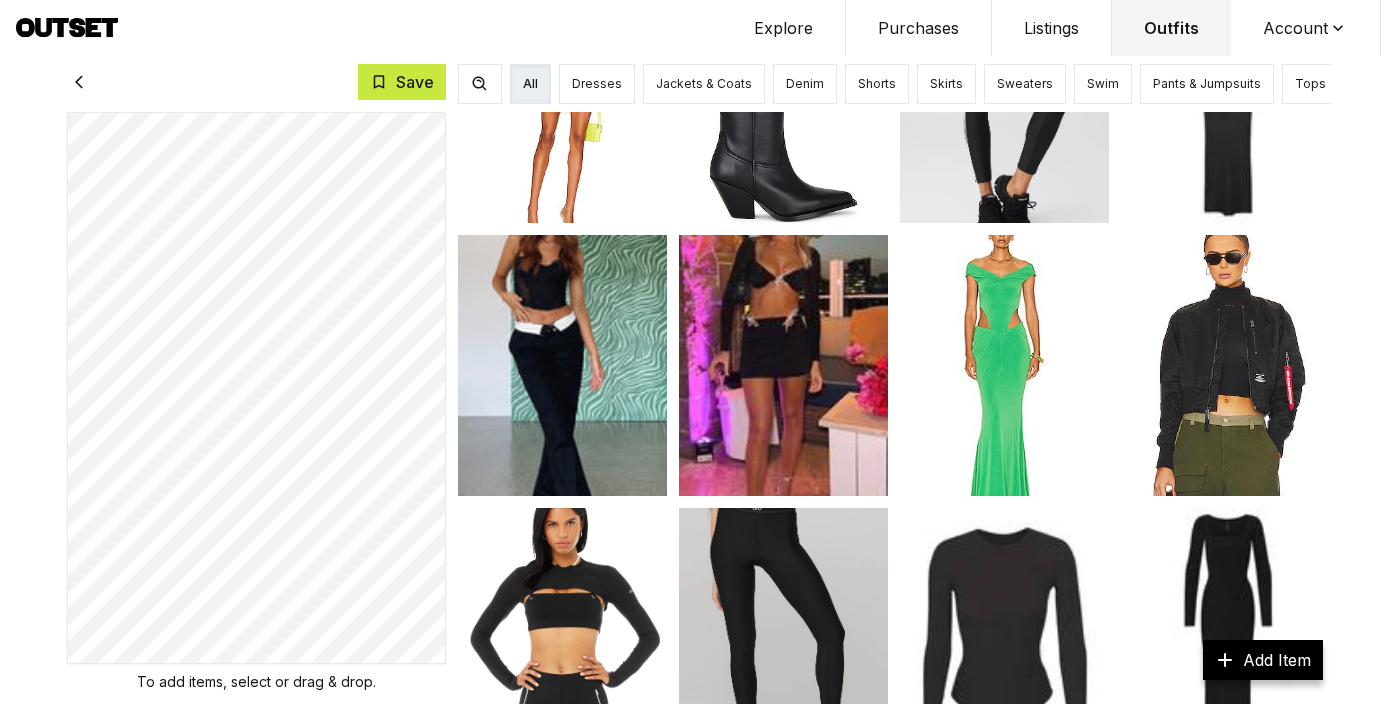 scroll, scrollTop: 8378, scrollLeft: 0, axis: vertical 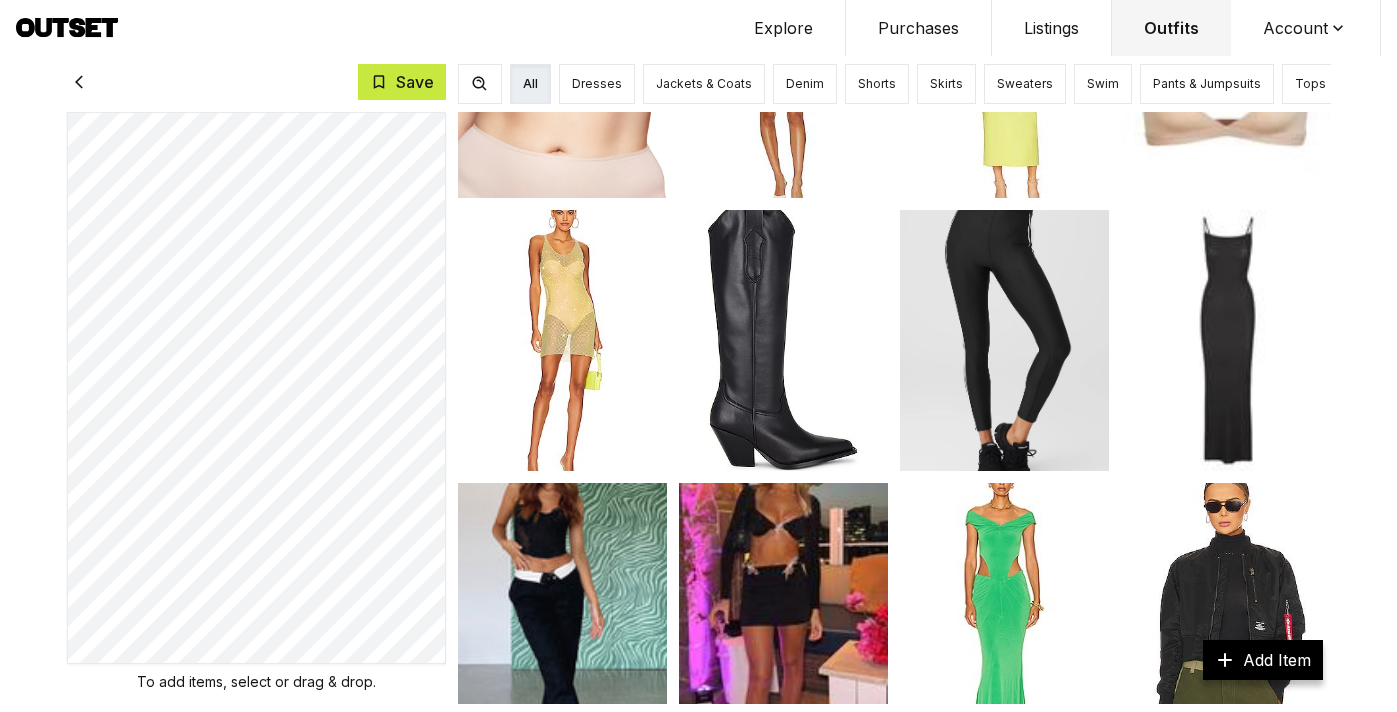 click 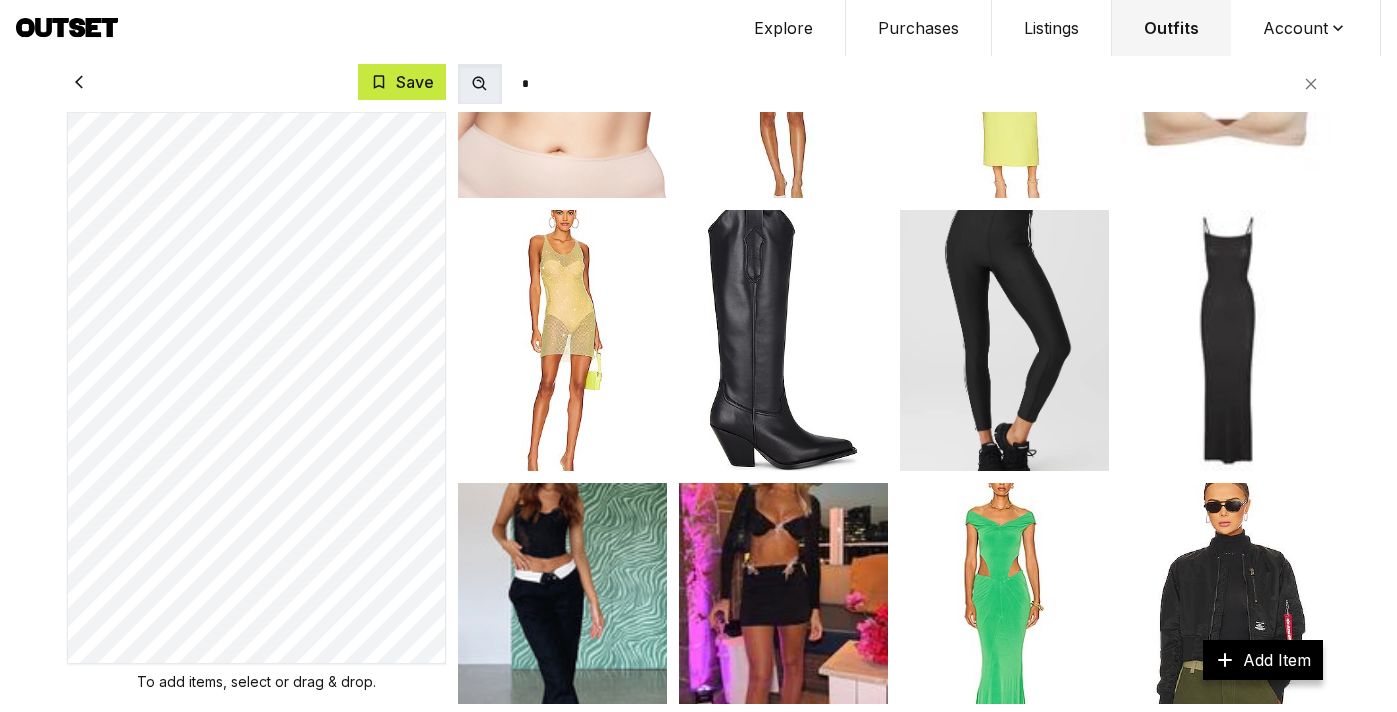 scroll, scrollTop: 0, scrollLeft: 0, axis: both 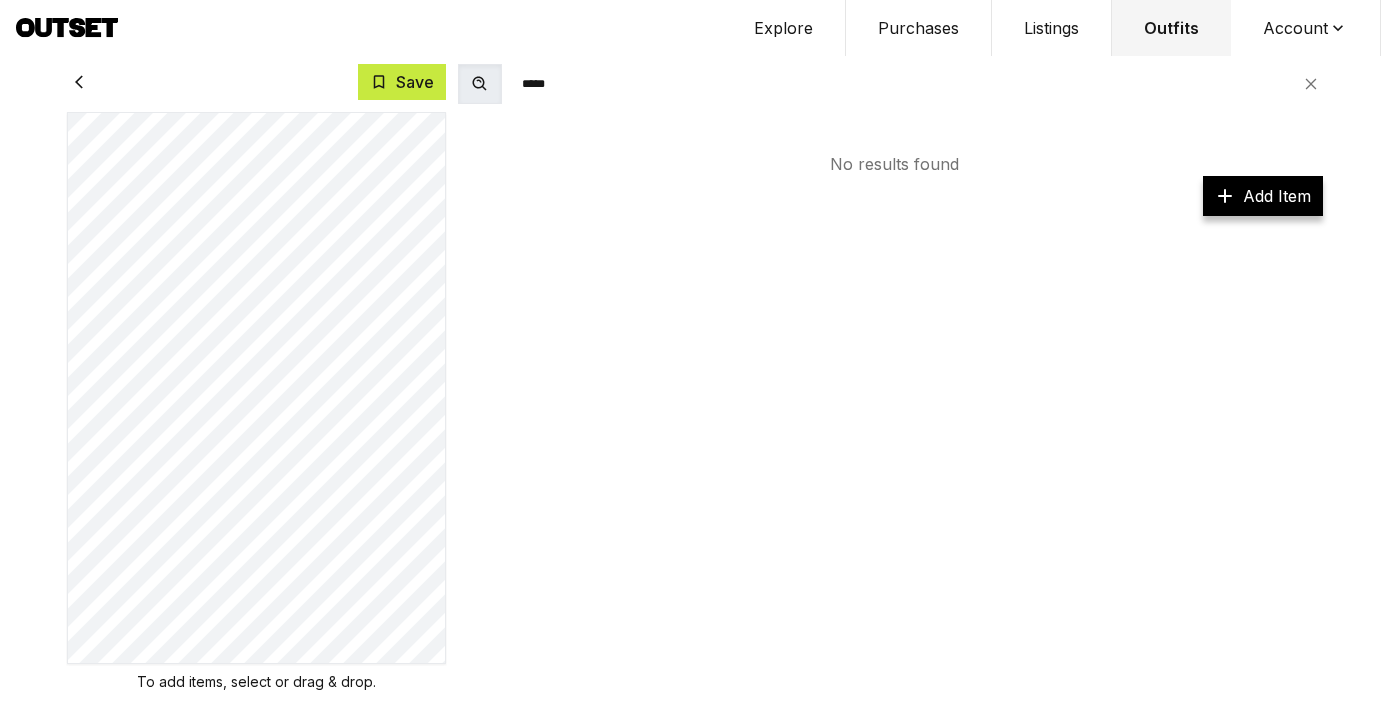 type on "*****" 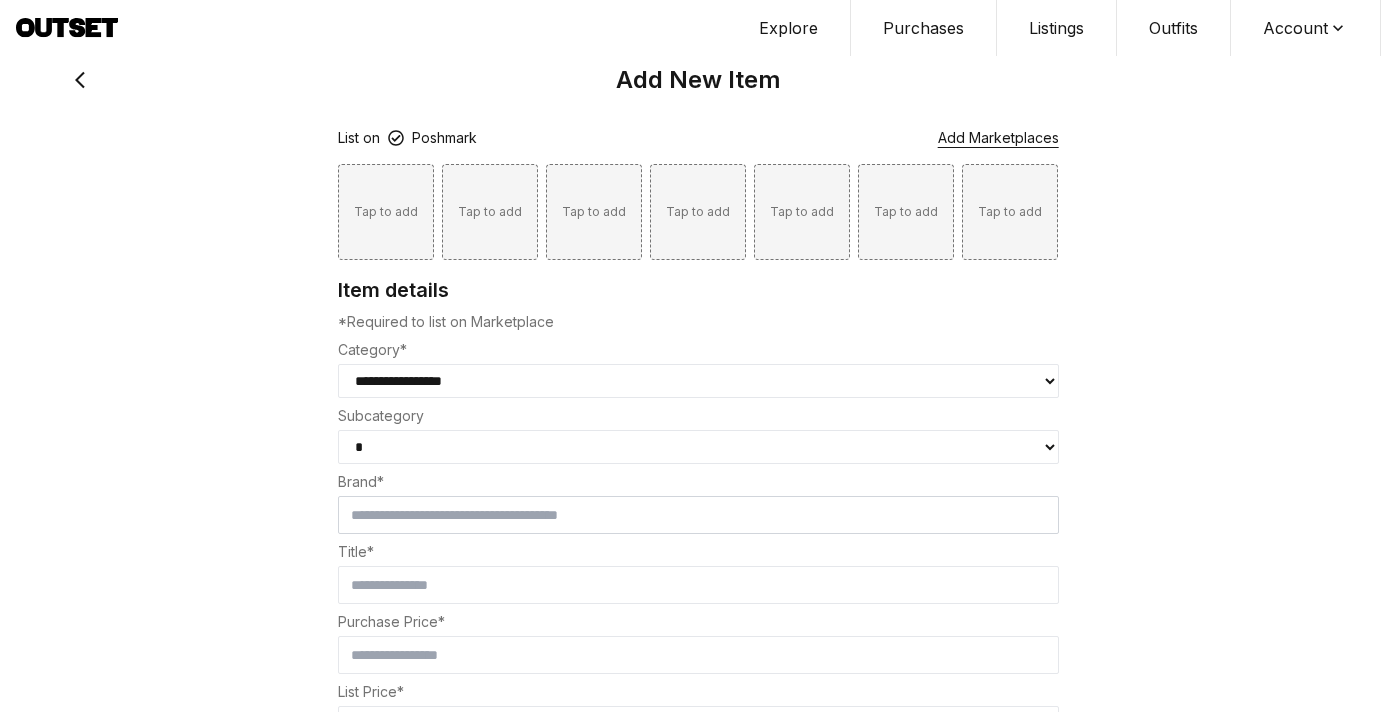click on "Tap to add" at bounding box center [386, 212] 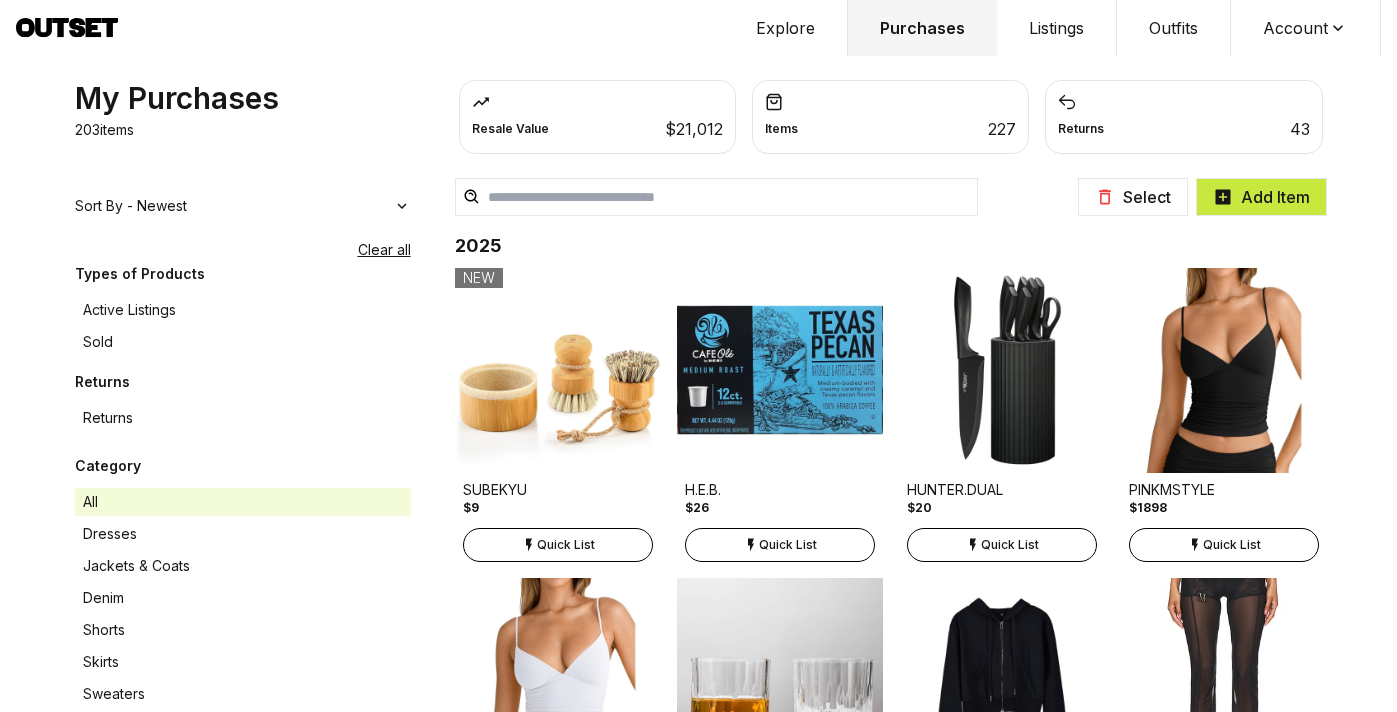 click on "Listings" at bounding box center (1057, 28) 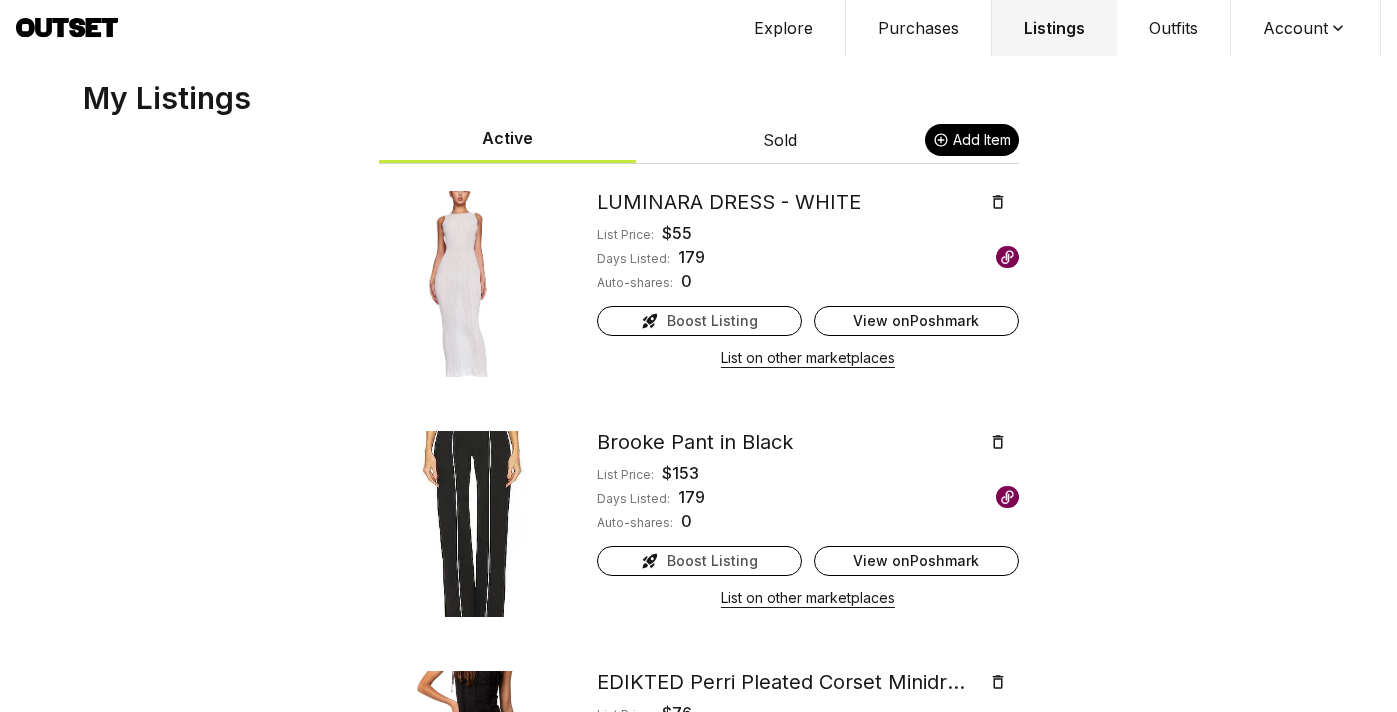 click on "Outfits" at bounding box center (1174, 28) 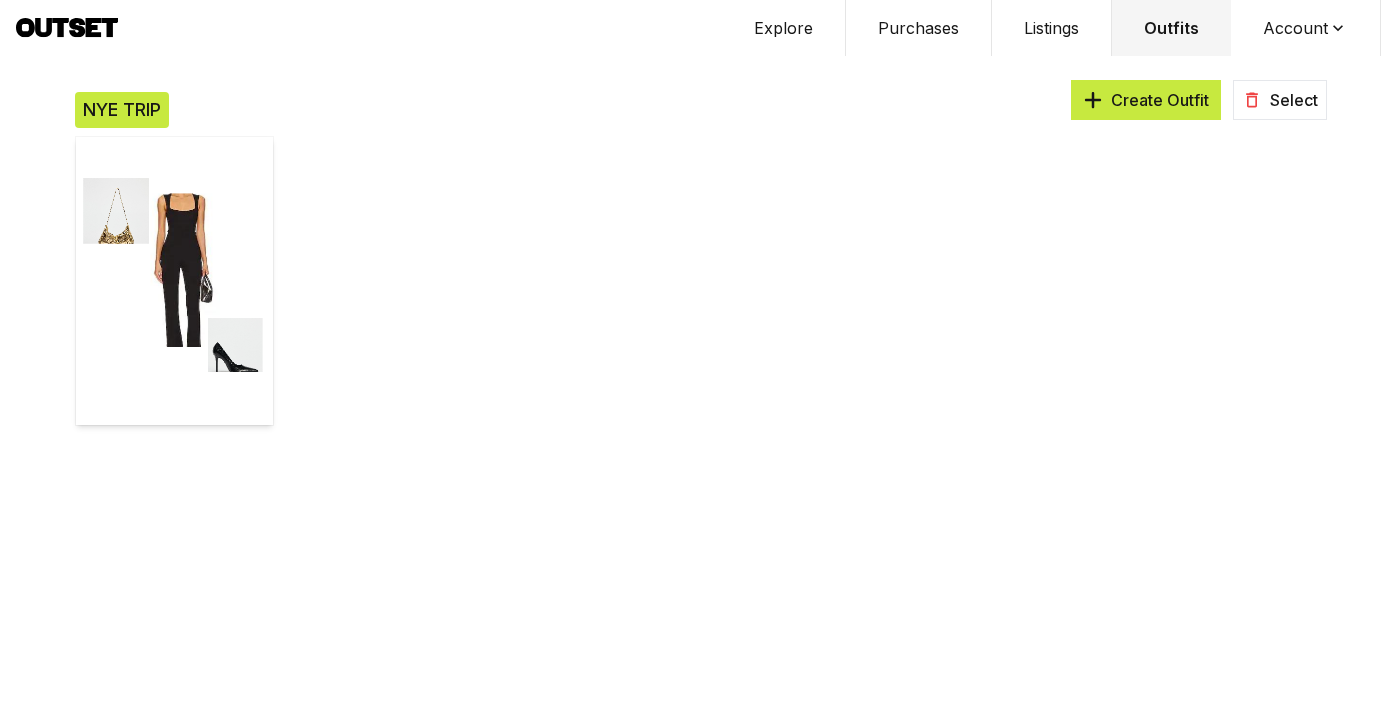 click on "Account" at bounding box center [1306, 28] 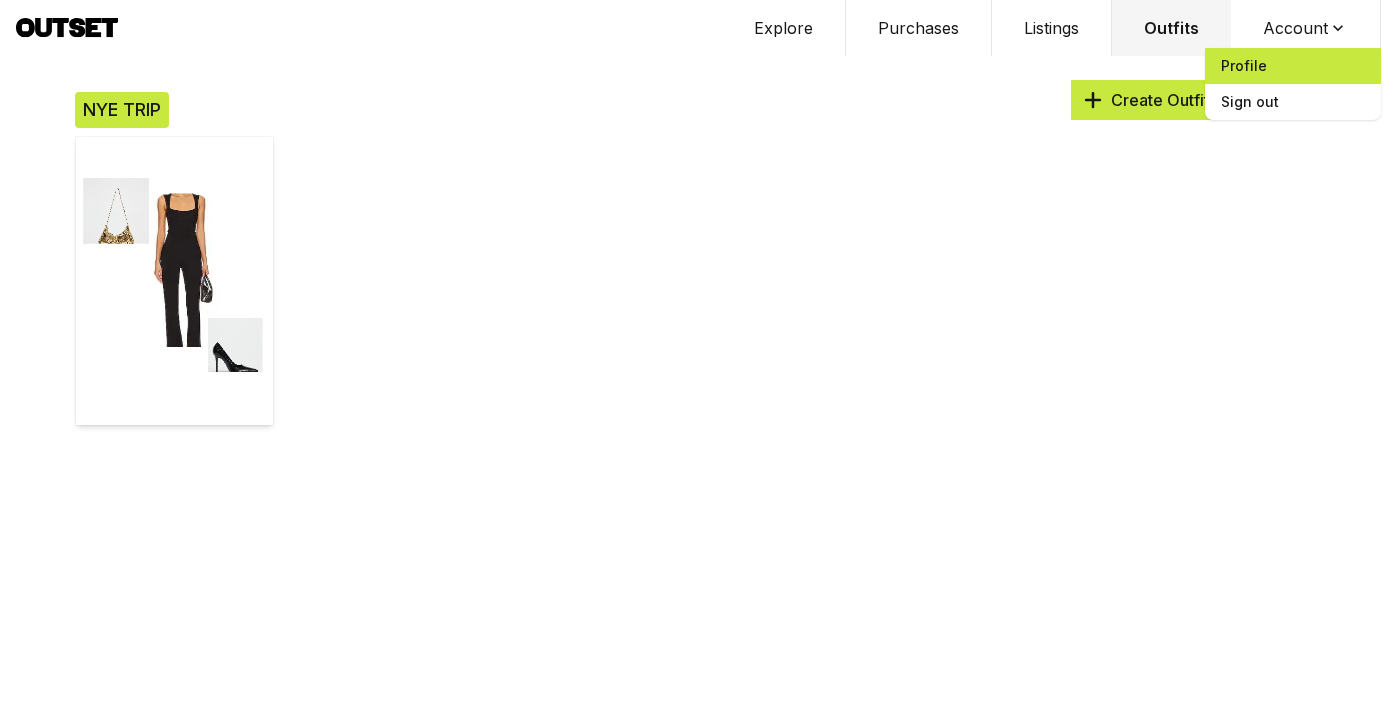 click on "Profile" at bounding box center [1293, 66] 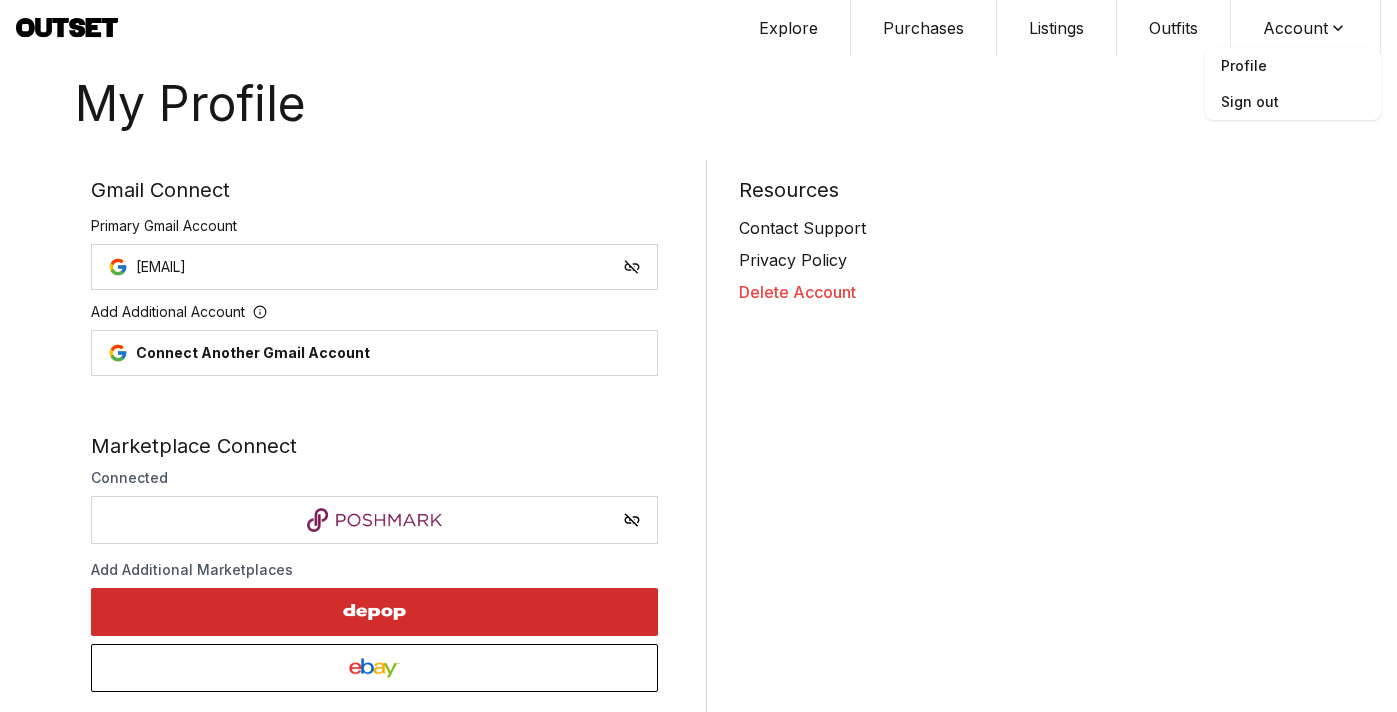 click on "Resources Contact Support Privacy Policy Delete Account" at bounding box center [1014, 477] 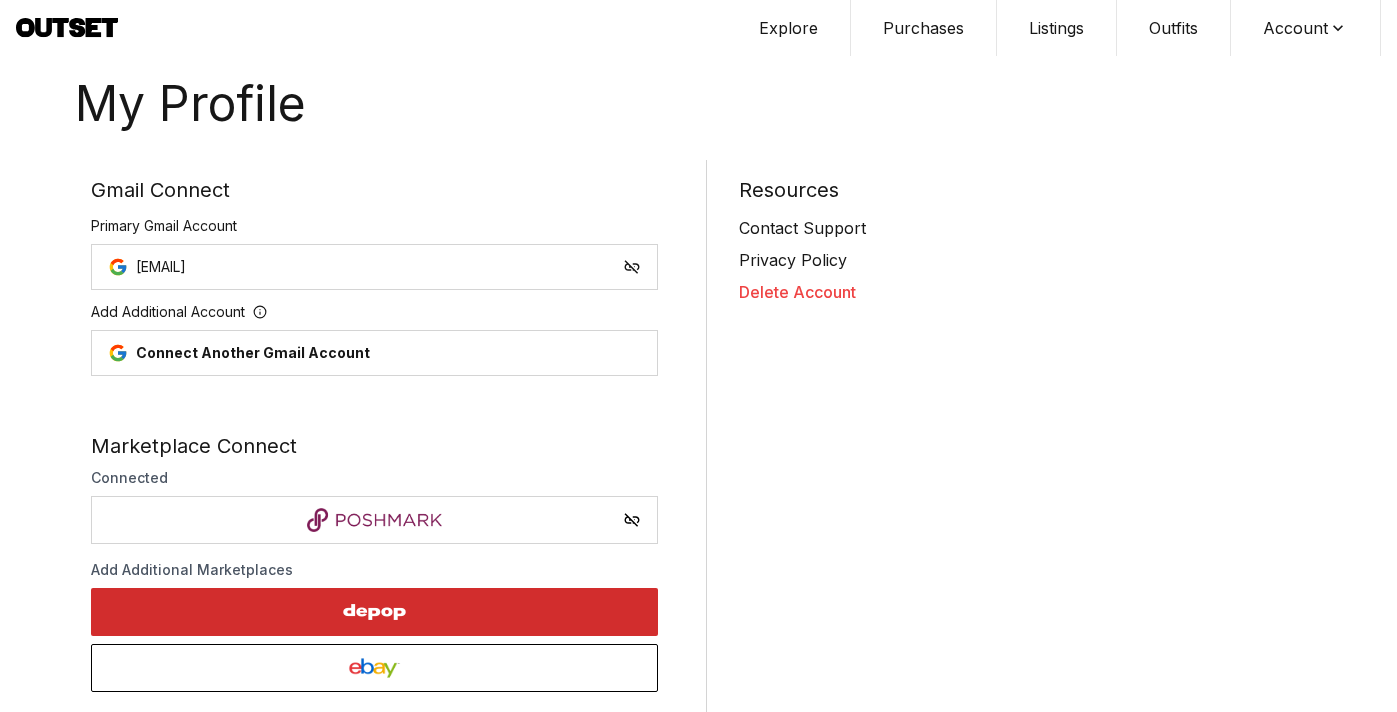 scroll, scrollTop: 0, scrollLeft: 0, axis: both 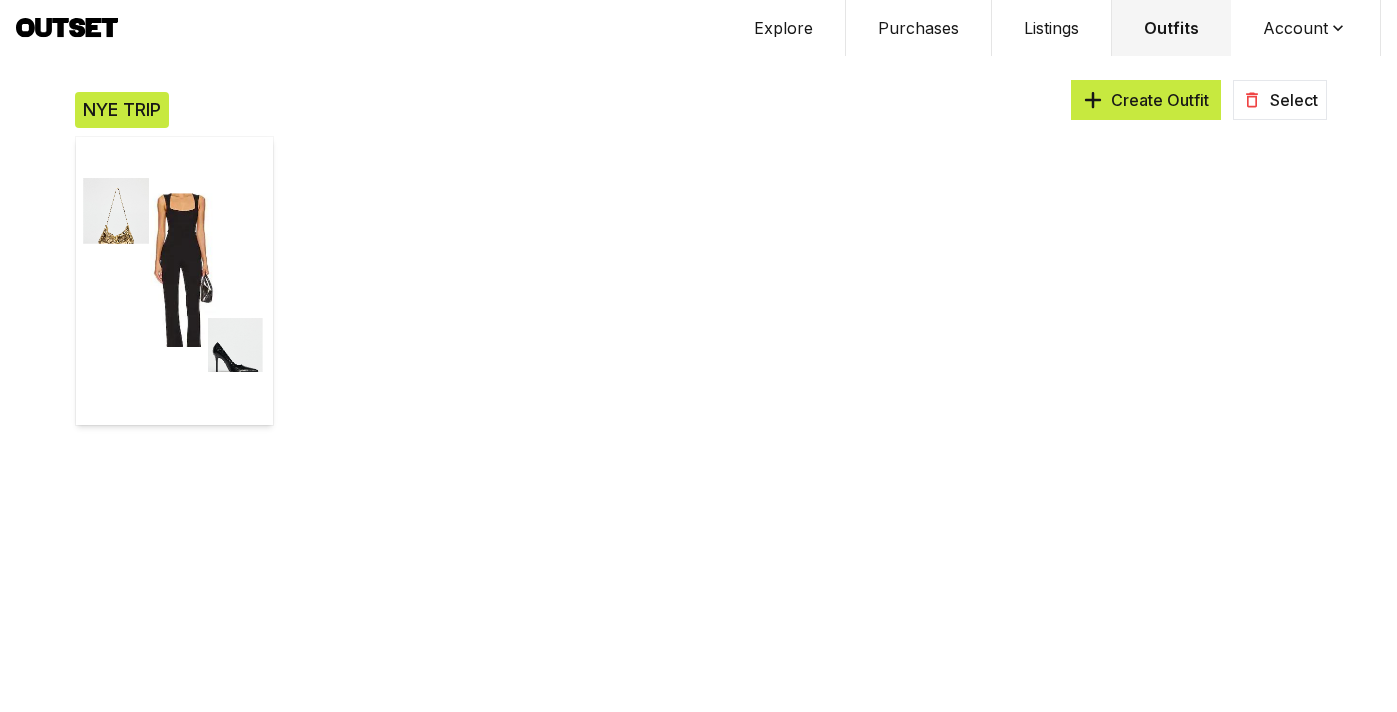 click on "Listings" at bounding box center (1052, 28) 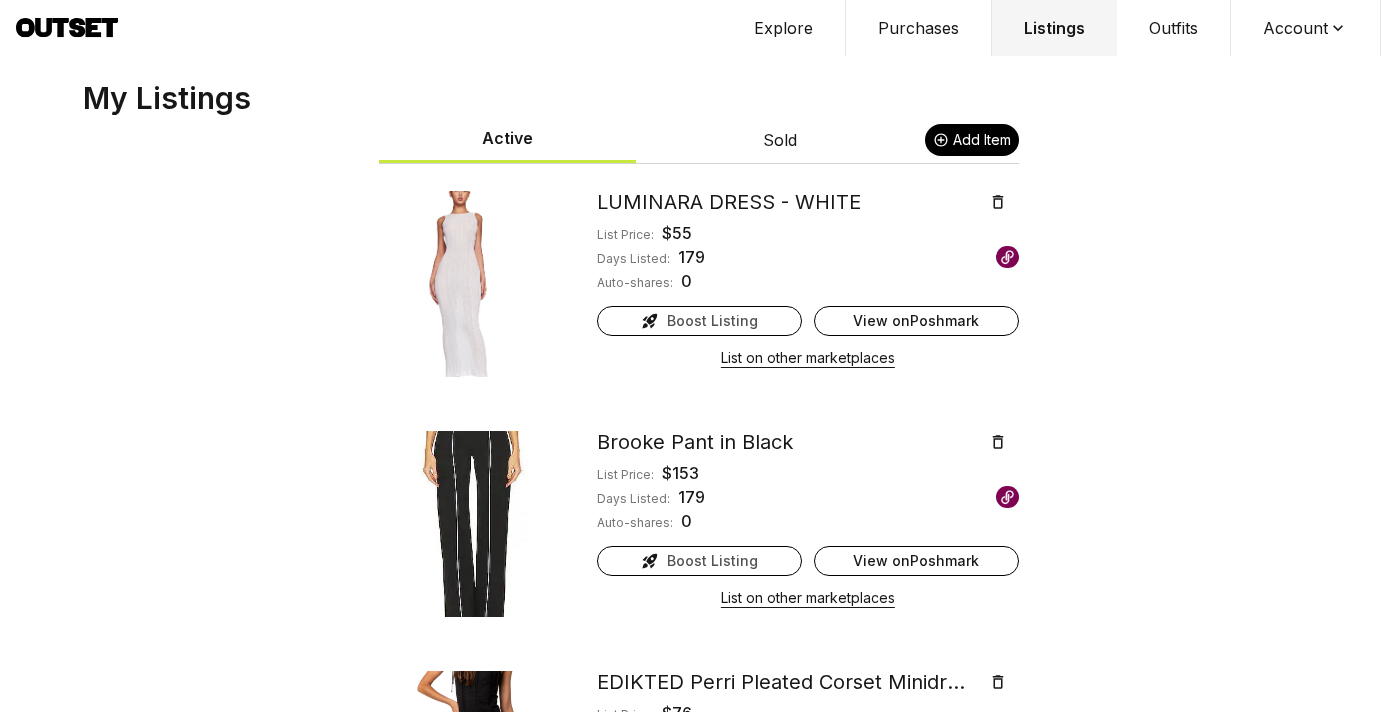 click on "Purchases" at bounding box center (919, 28) 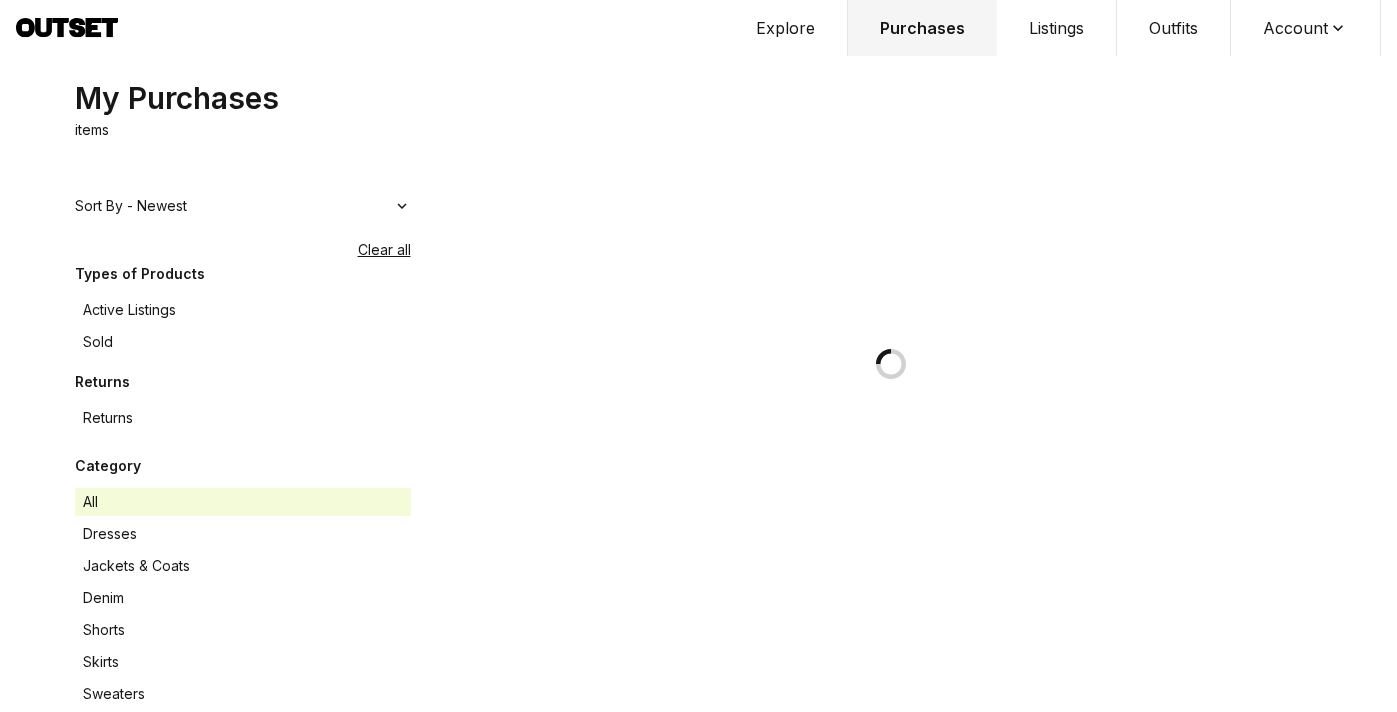 click on "Explore" at bounding box center (786, 28) 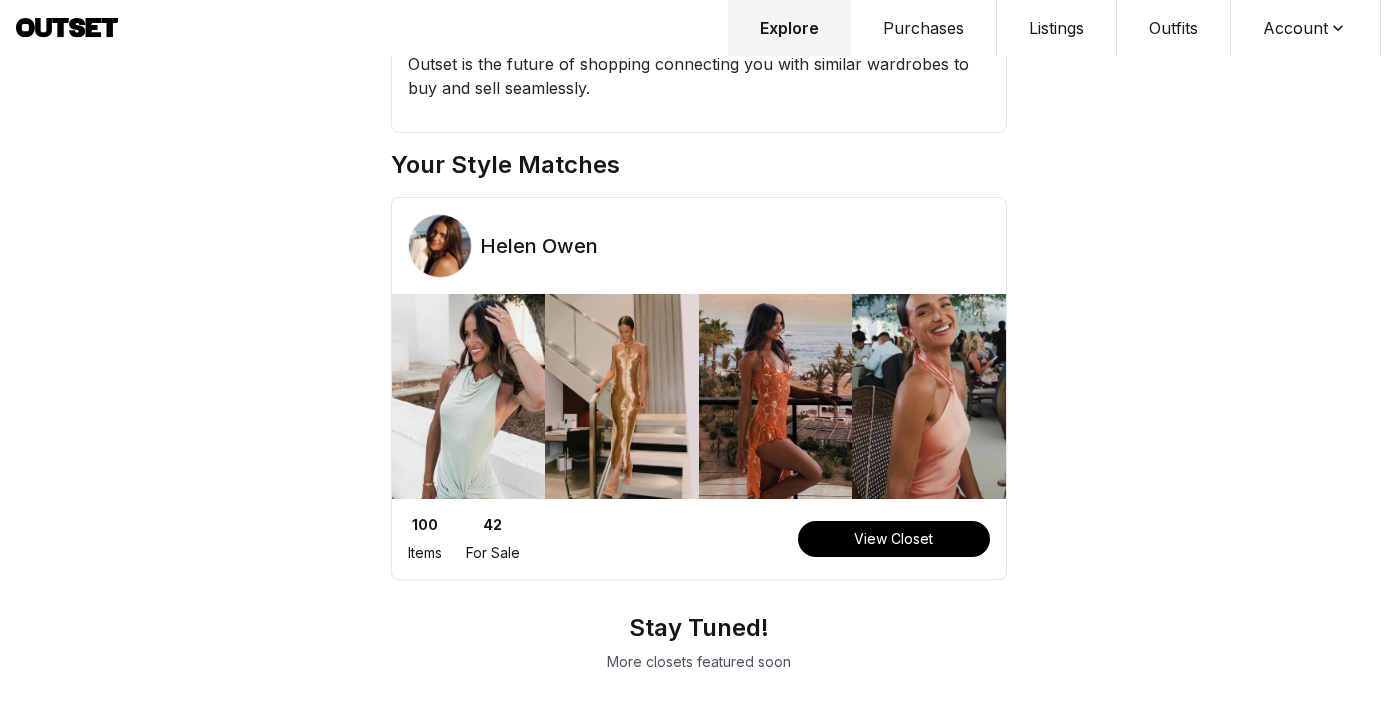 scroll, scrollTop: 101, scrollLeft: 0, axis: vertical 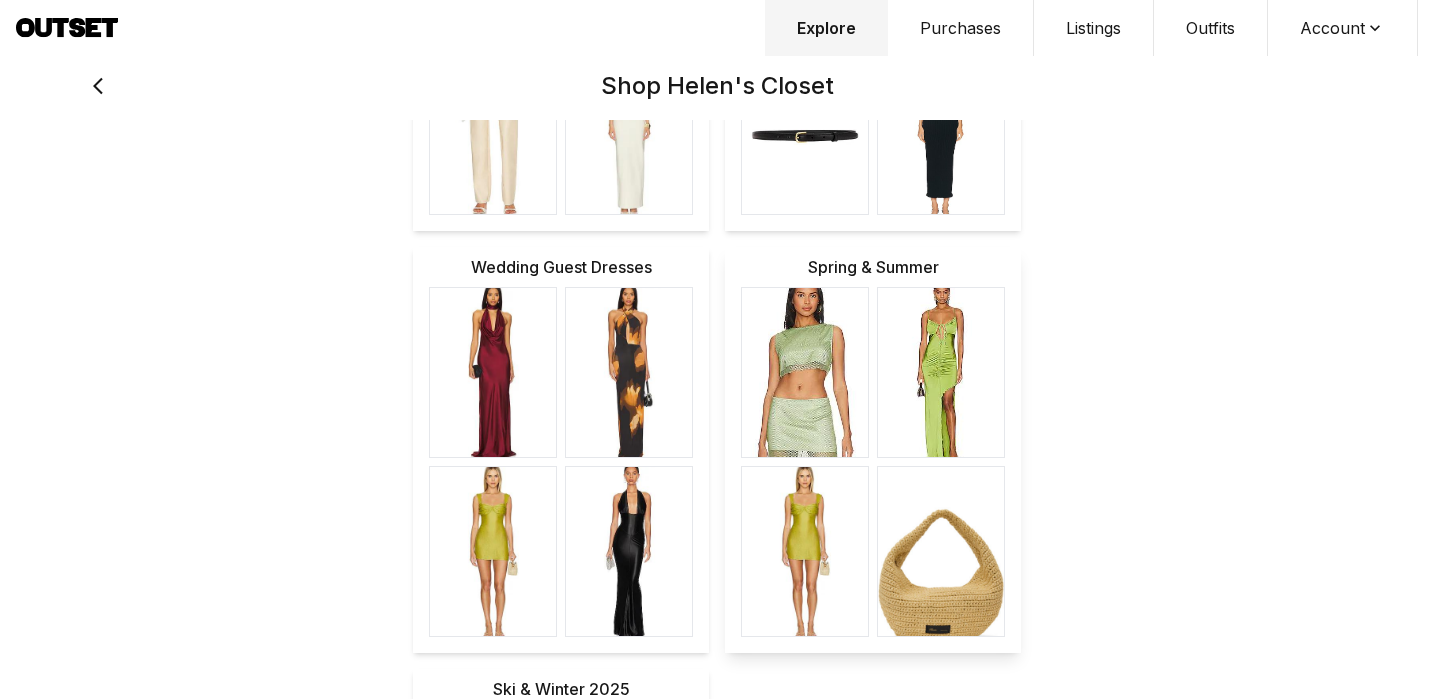 click at bounding box center (805, 372) 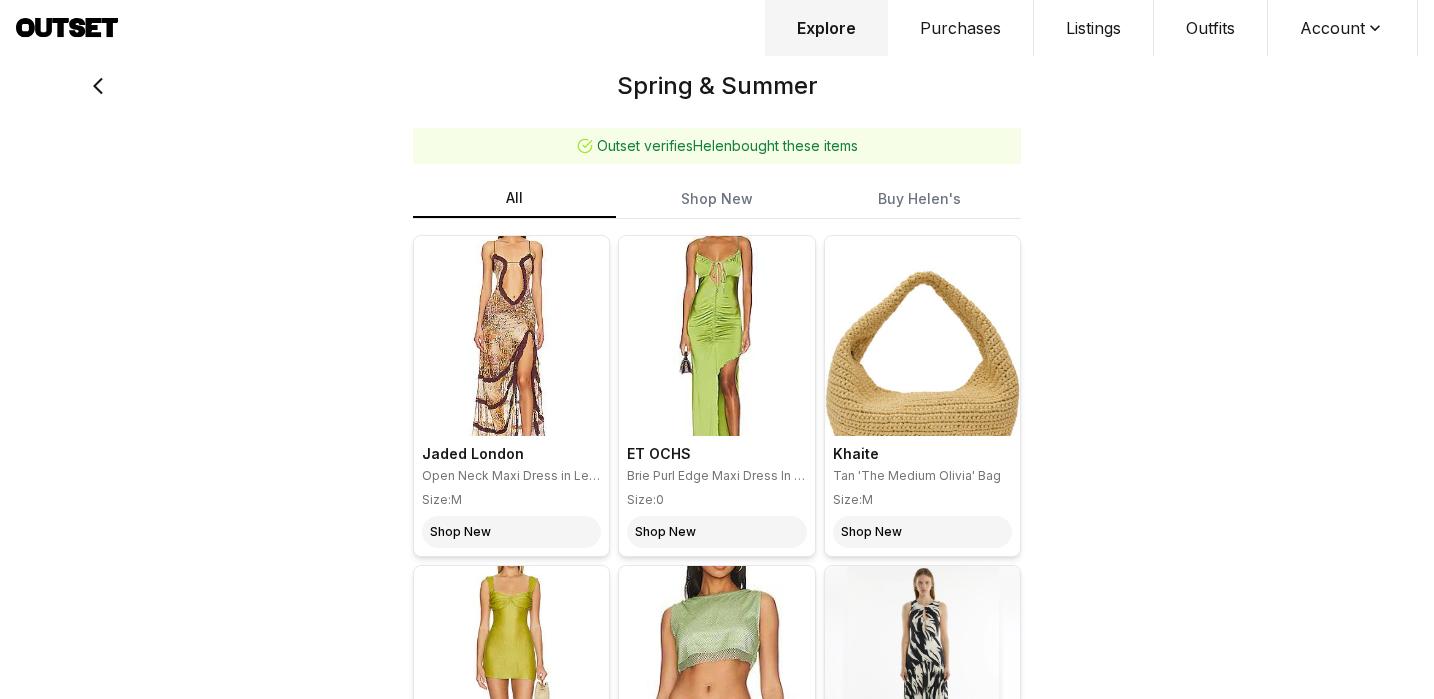 scroll, scrollTop: 0, scrollLeft: 0, axis: both 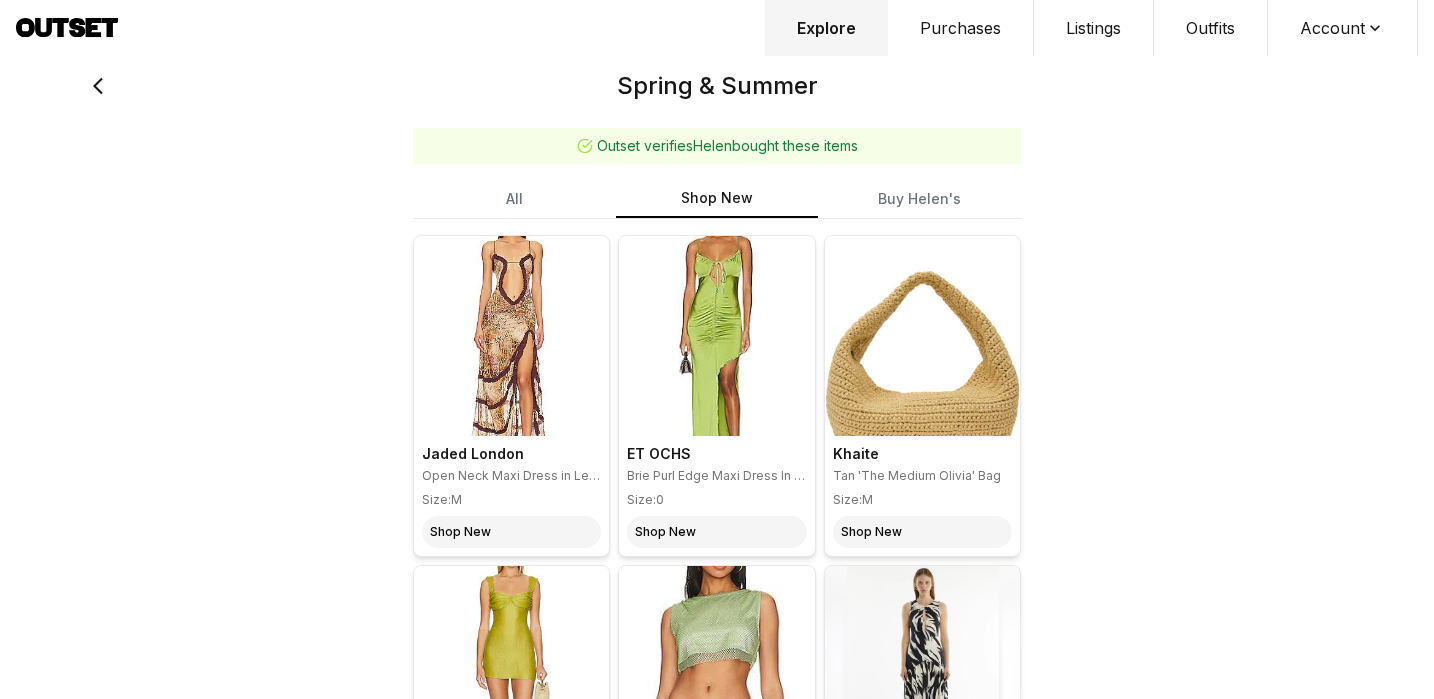 click on "Buy Helen's" at bounding box center [919, 199] 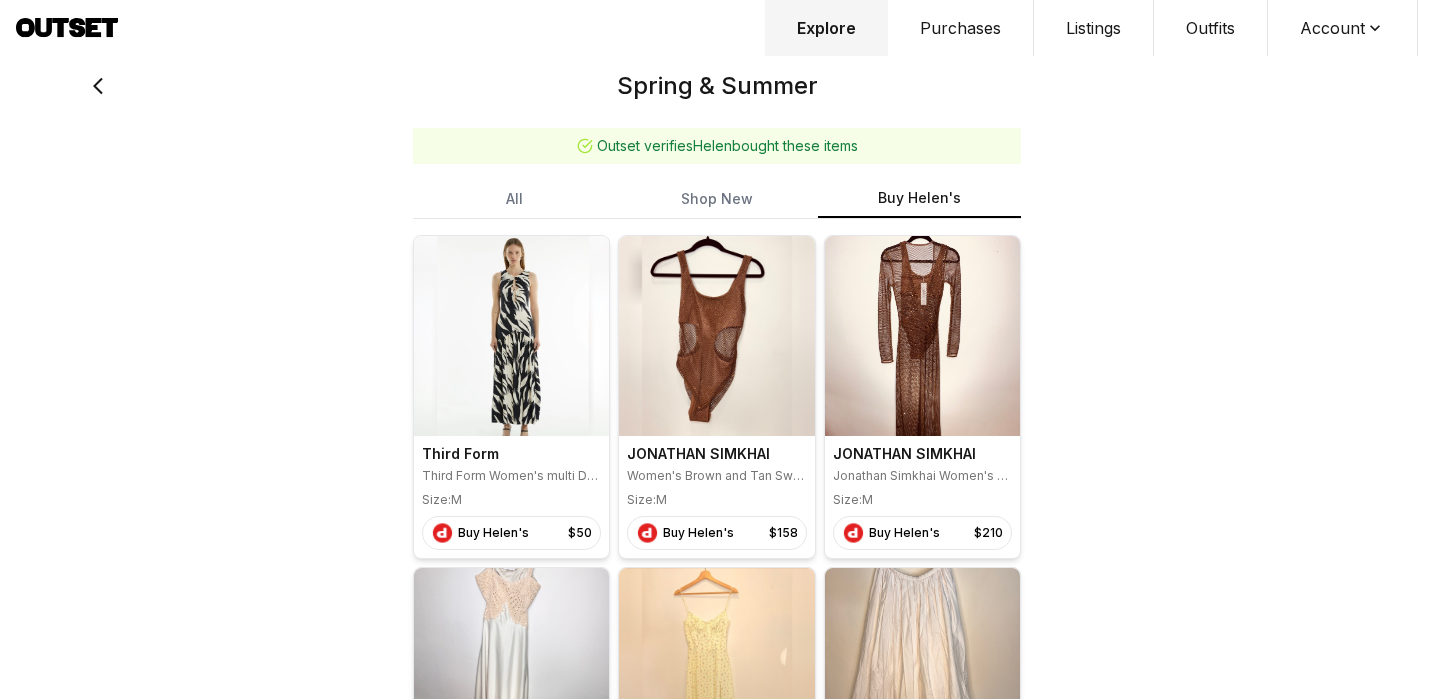 click on "Shop New" at bounding box center [717, 199] 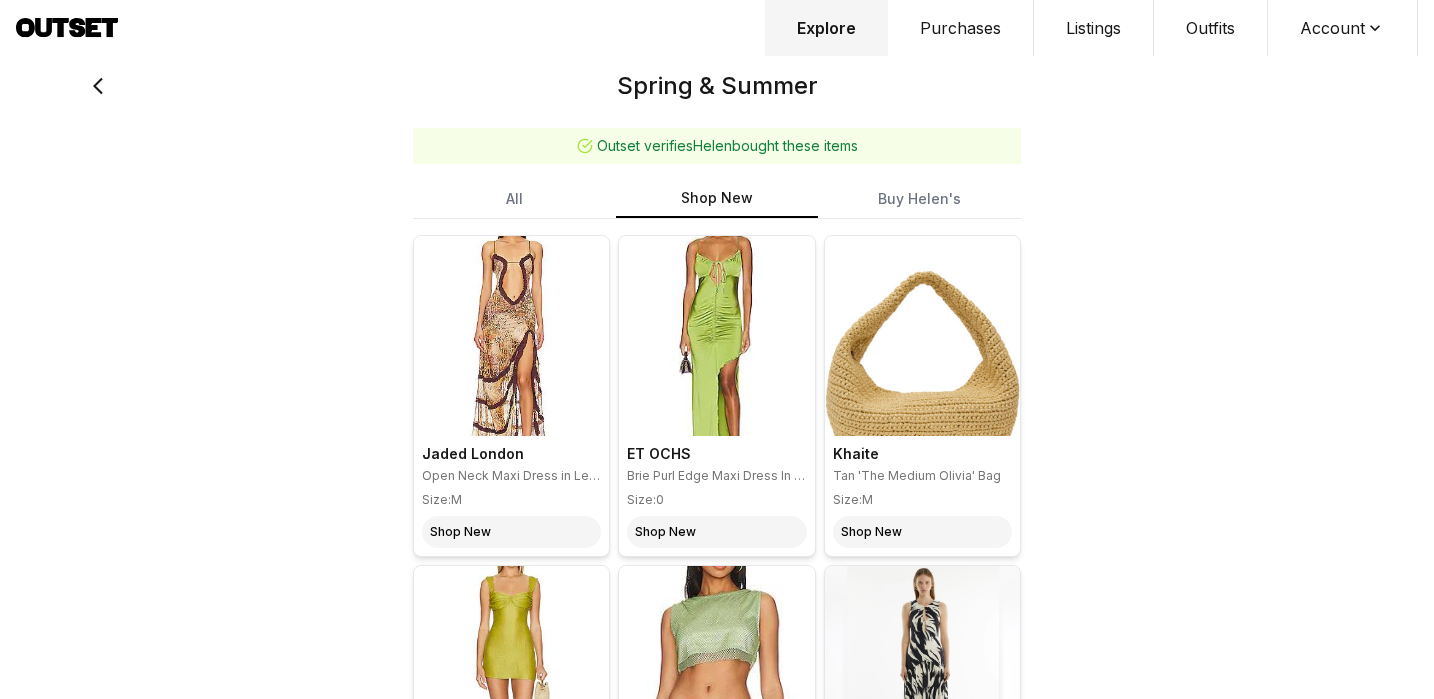 click on "Buy Helen's" at bounding box center [919, 199] 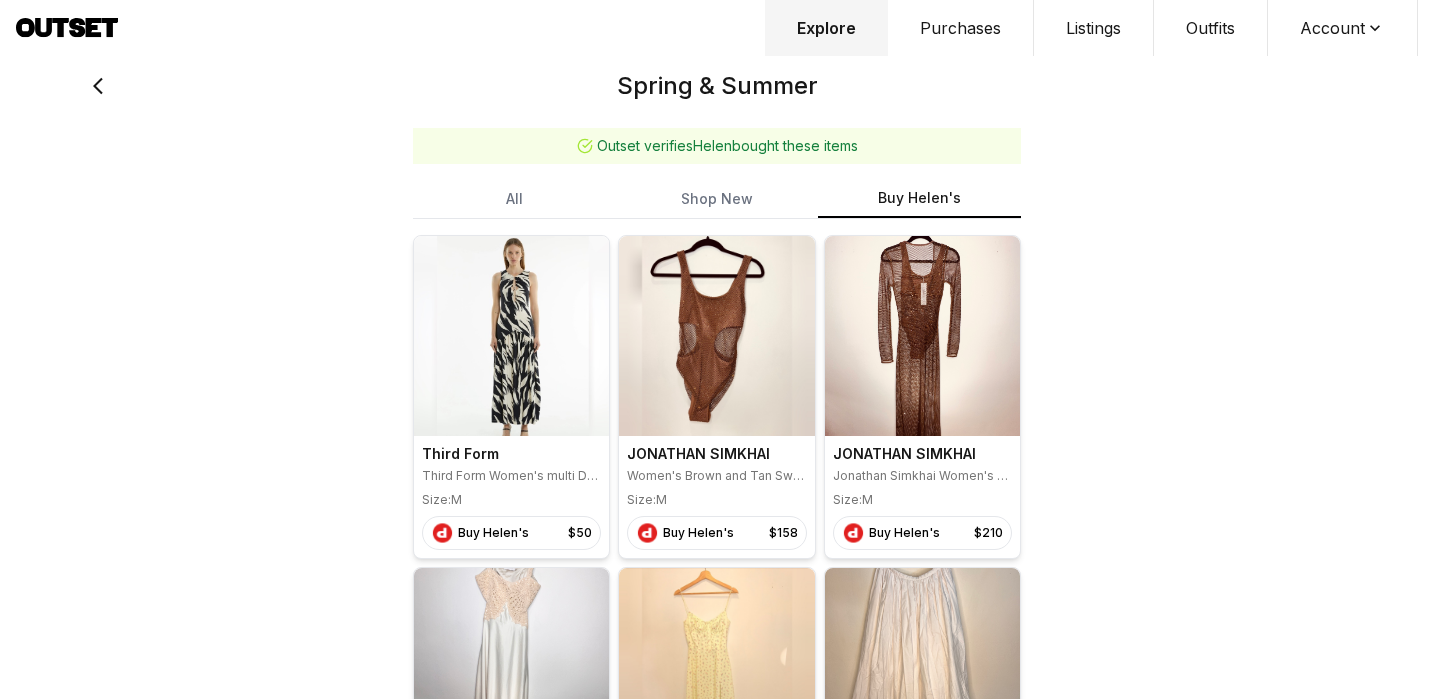 scroll, scrollTop: 0, scrollLeft: 0, axis: both 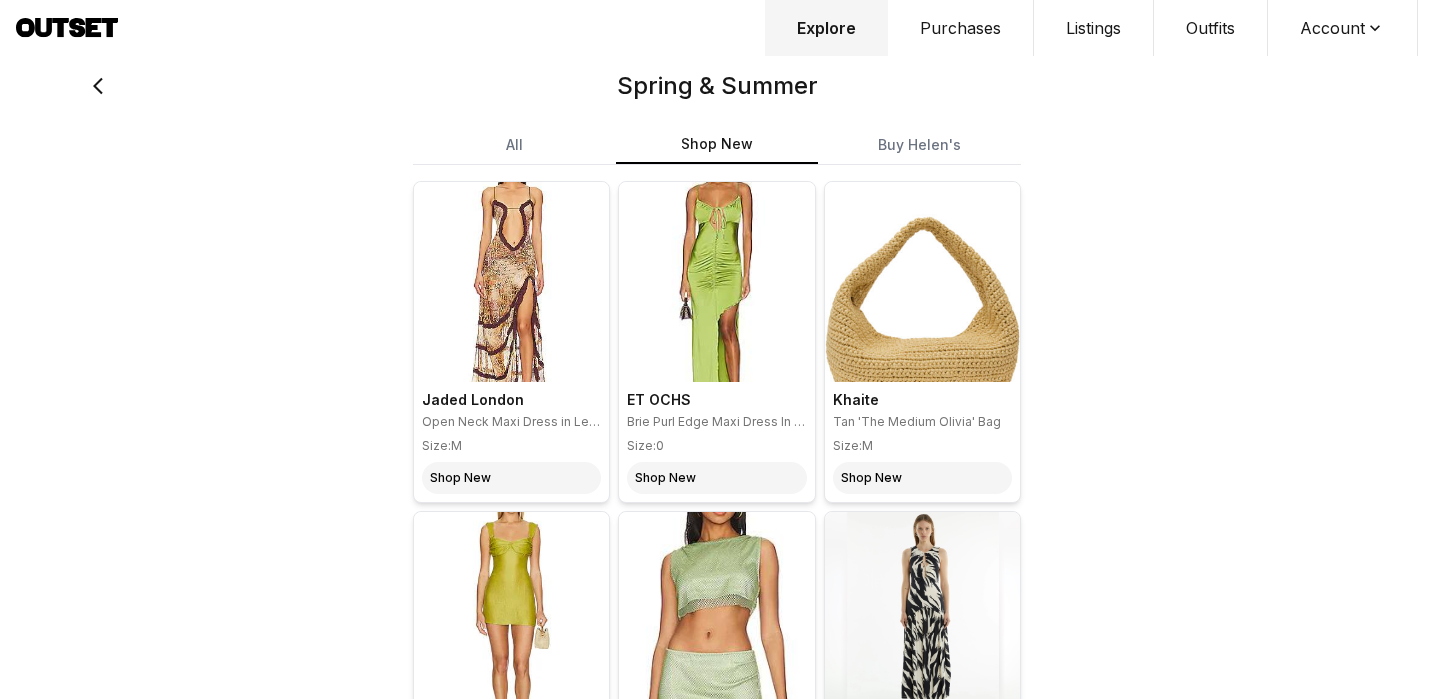 click on "All" at bounding box center [514, 145] 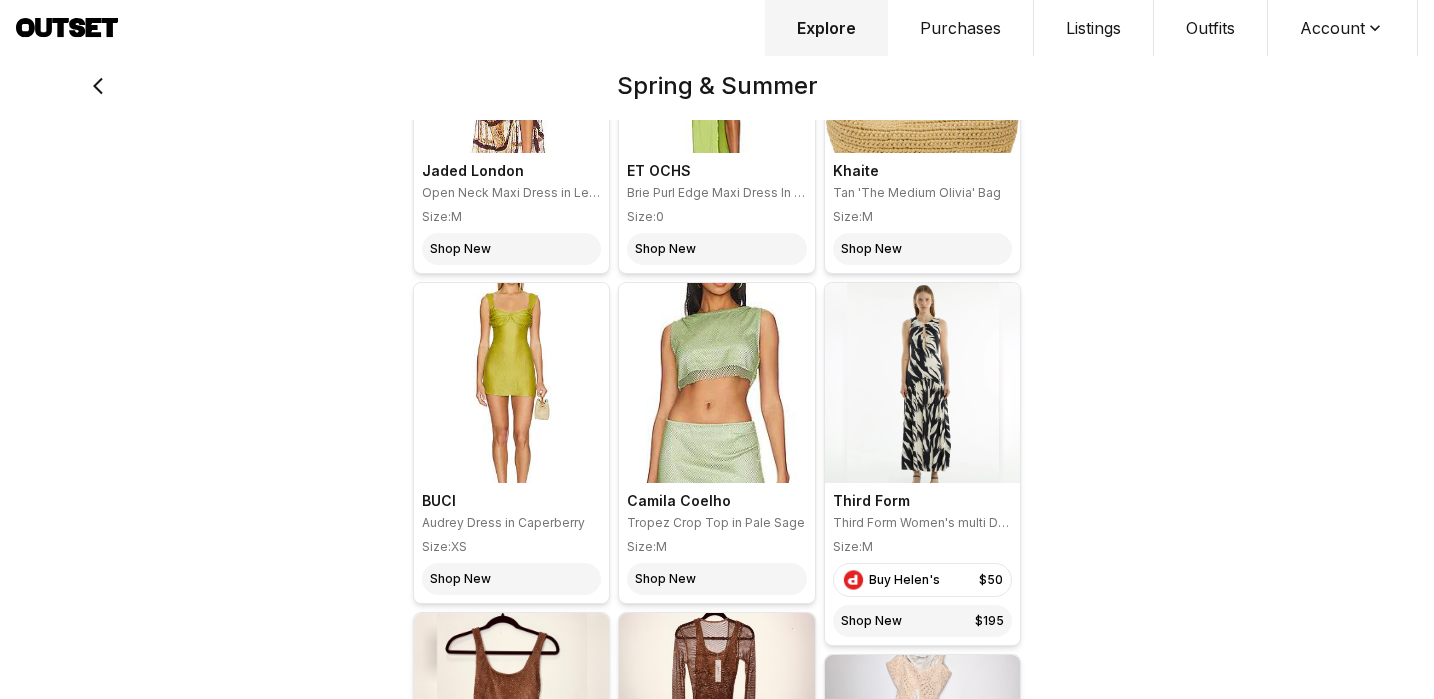 scroll, scrollTop: 455, scrollLeft: 0, axis: vertical 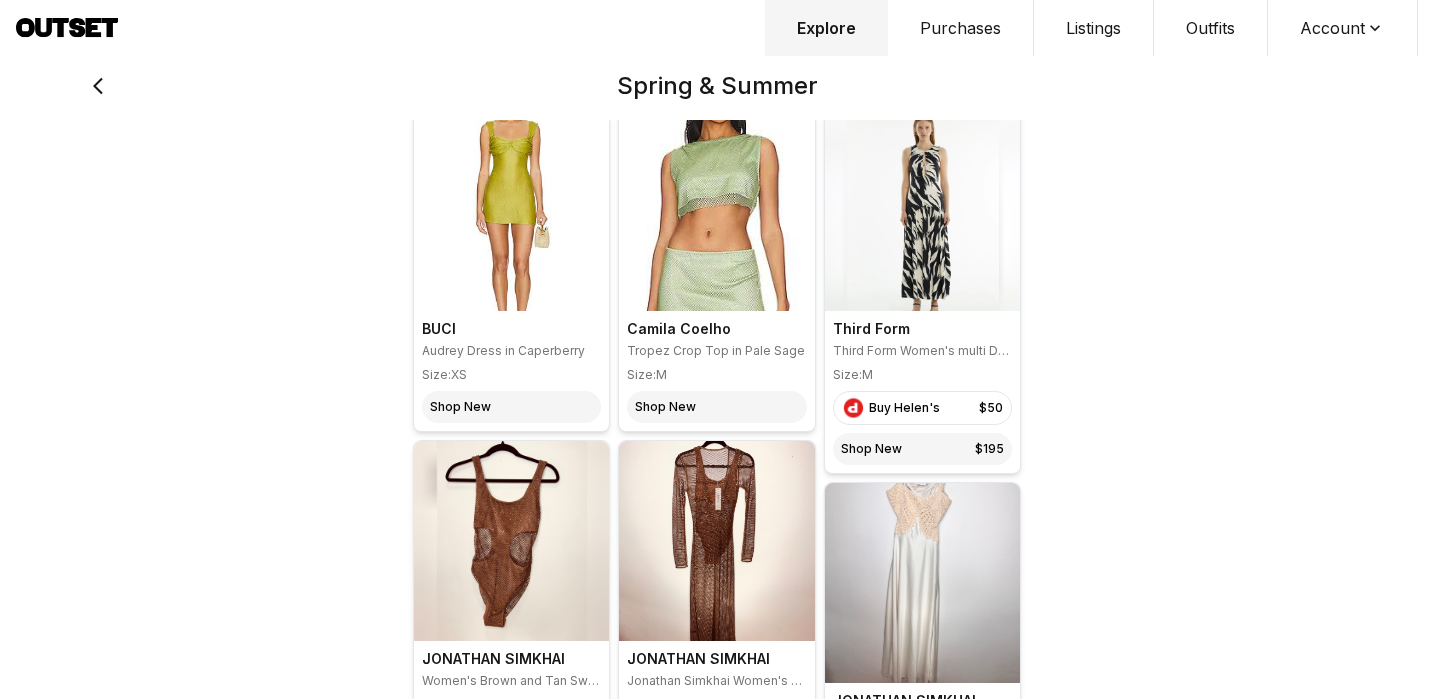 click 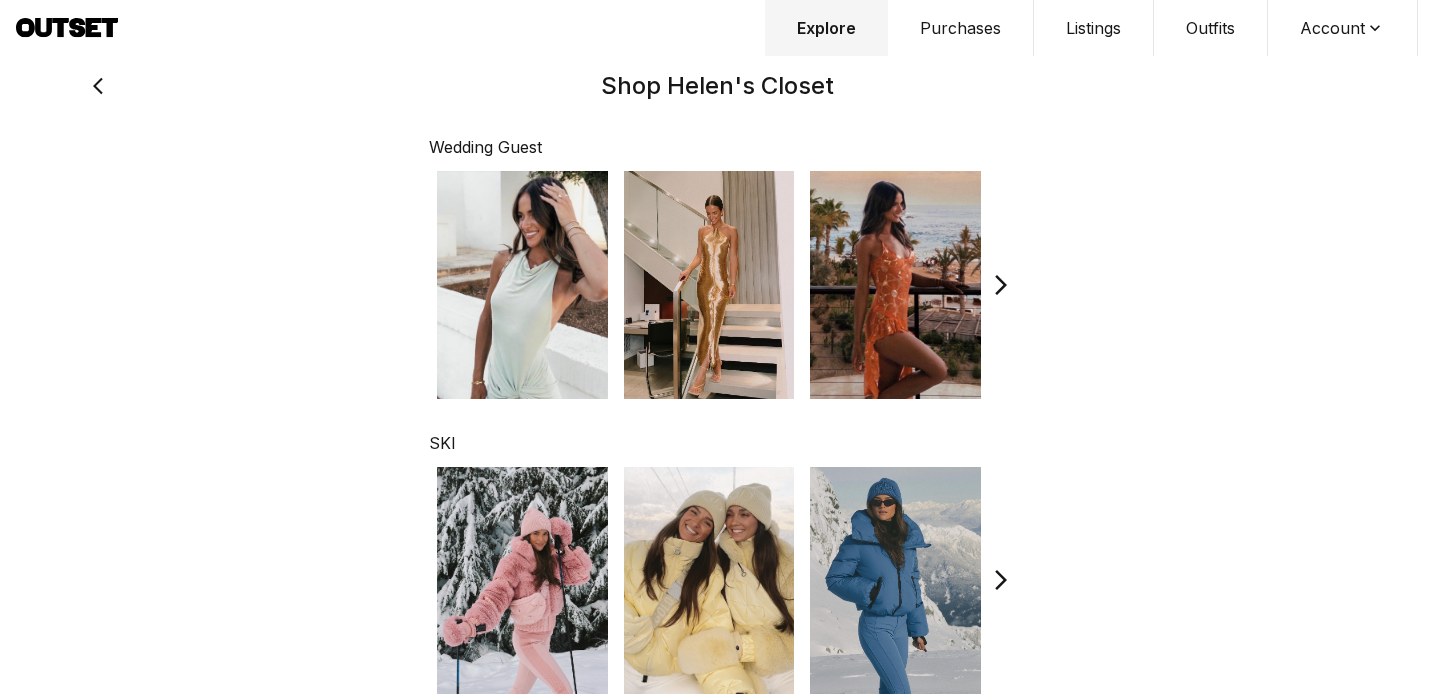scroll, scrollTop: 146, scrollLeft: 0, axis: vertical 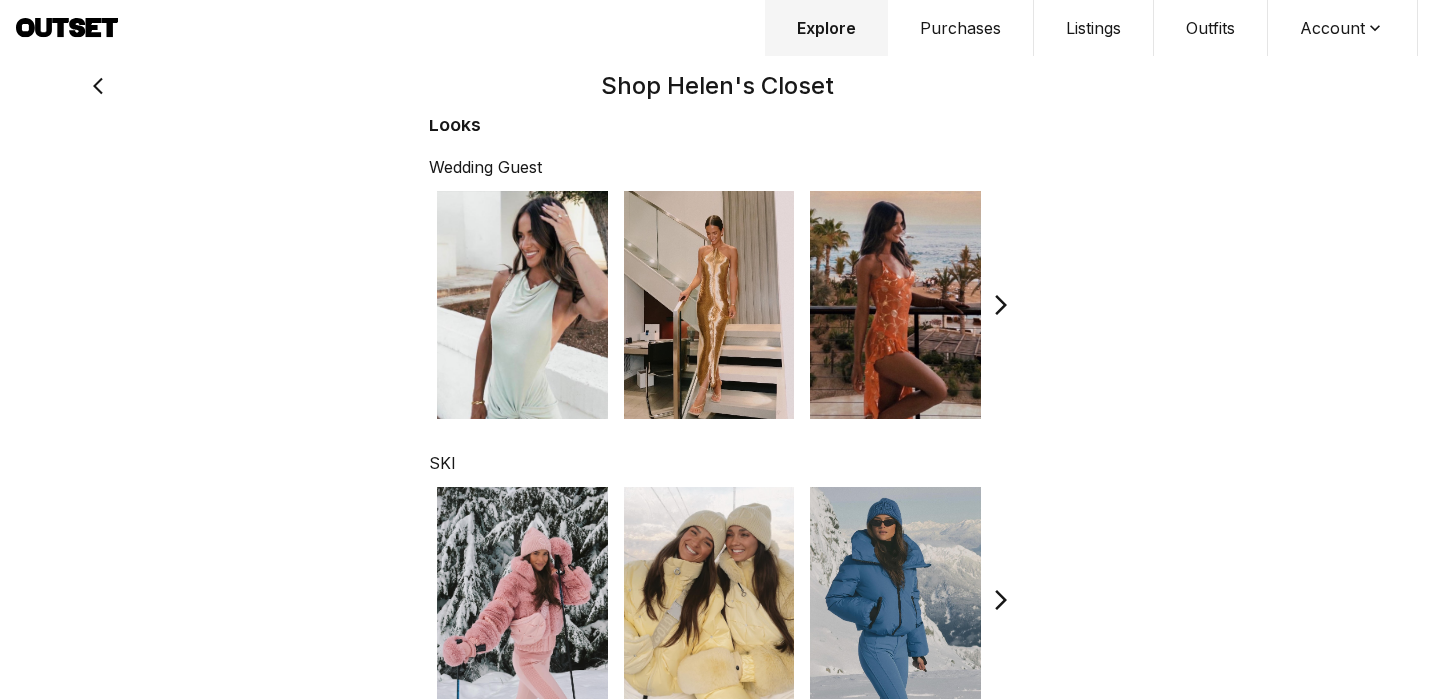click 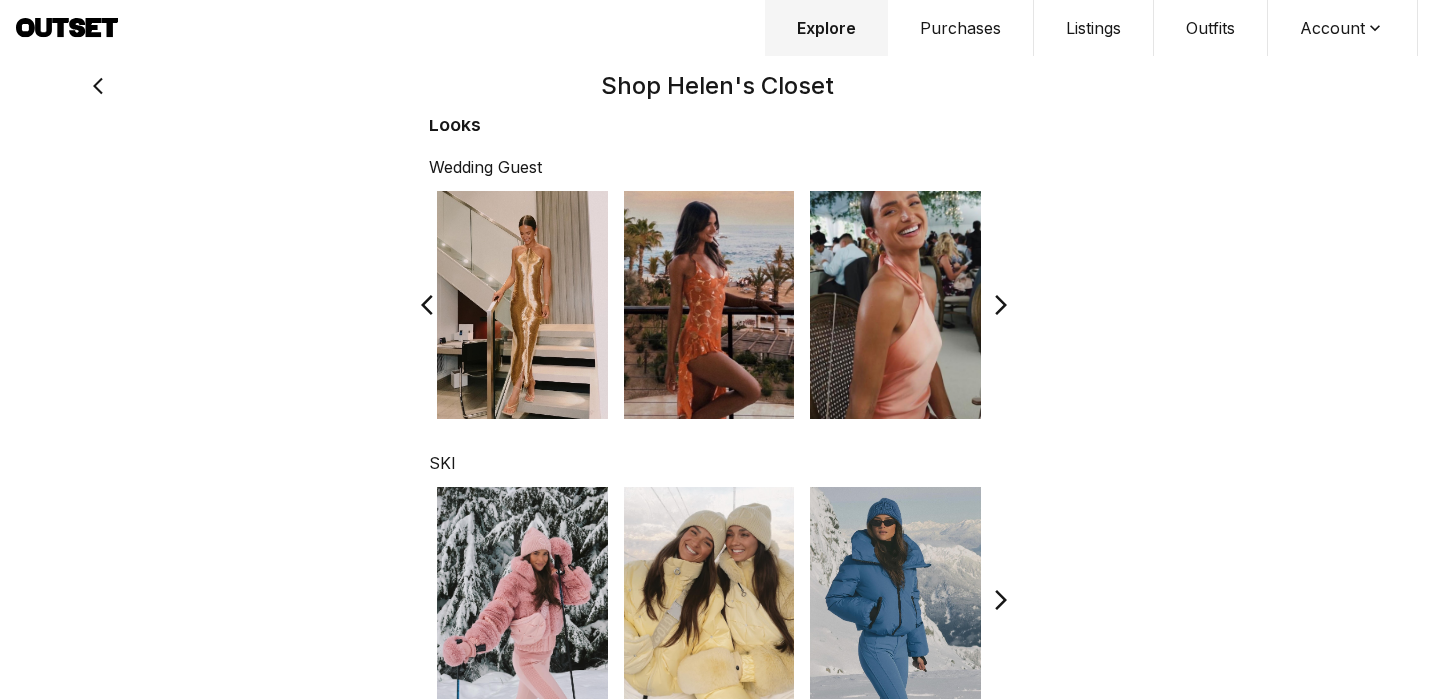 click 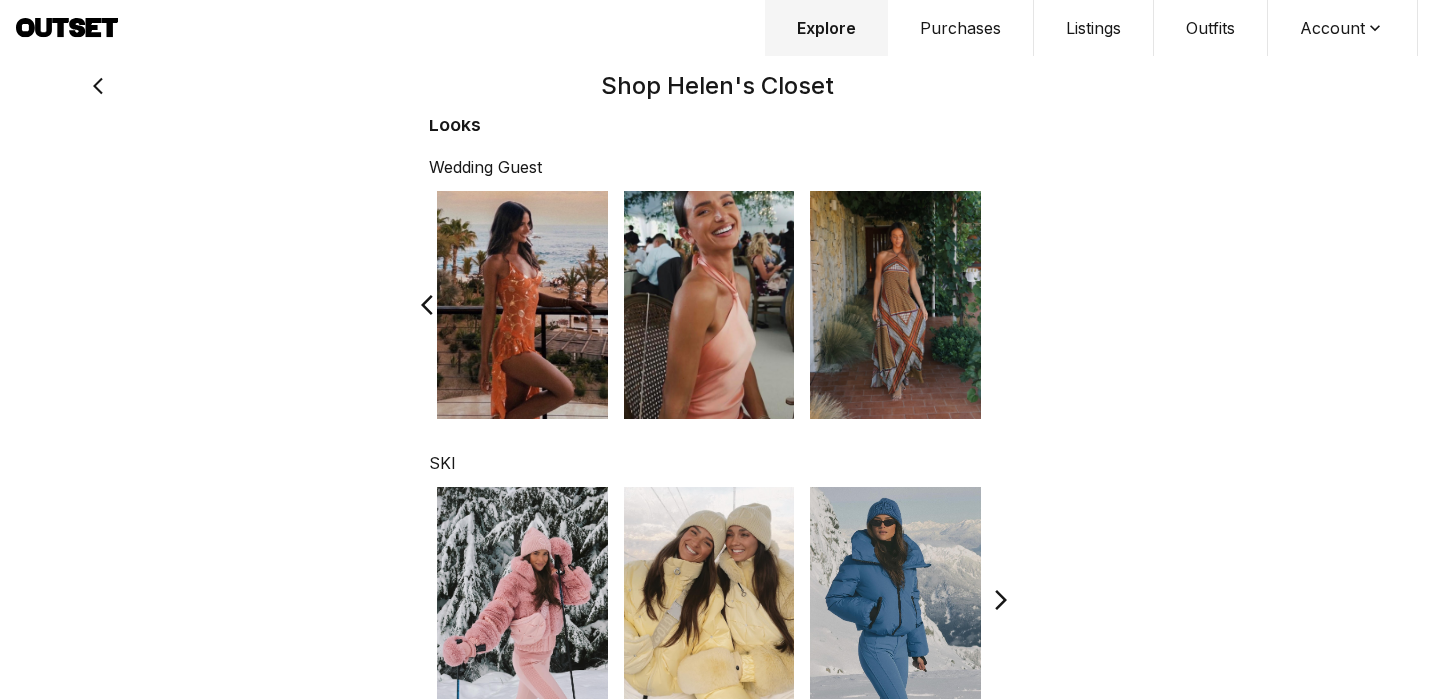 click at bounding box center (717, 305) 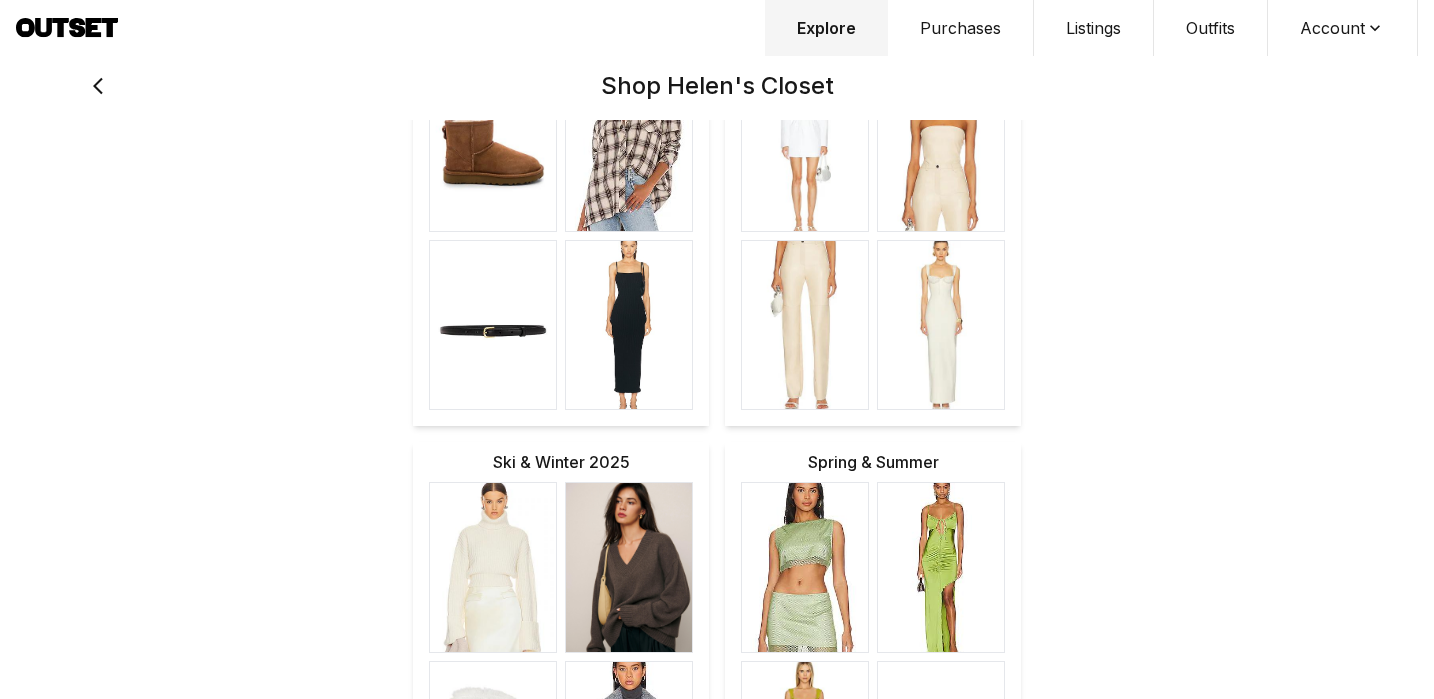 scroll, scrollTop: 972, scrollLeft: 0, axis: vertical 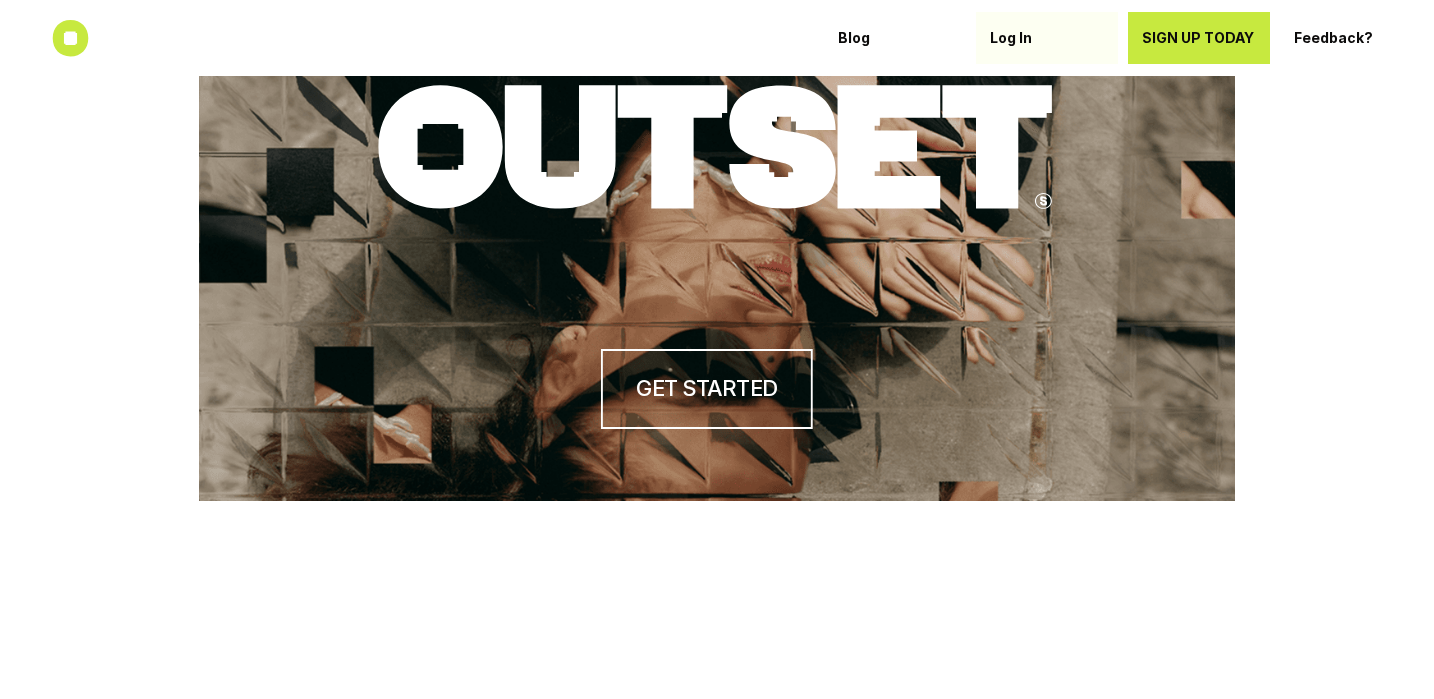 click on "Log In" at bounding box center [1047, 38] 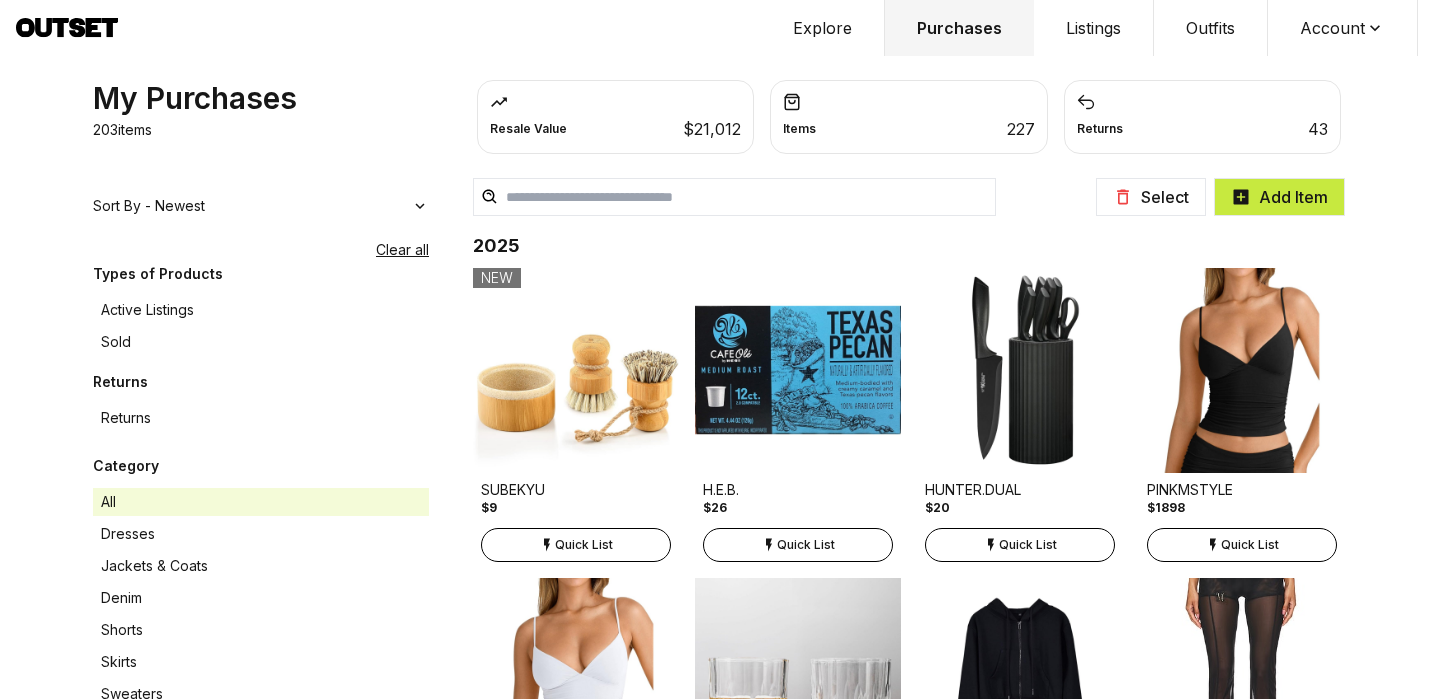 scroll, scrollTop: 0, scrollLeft: 0, axis: both 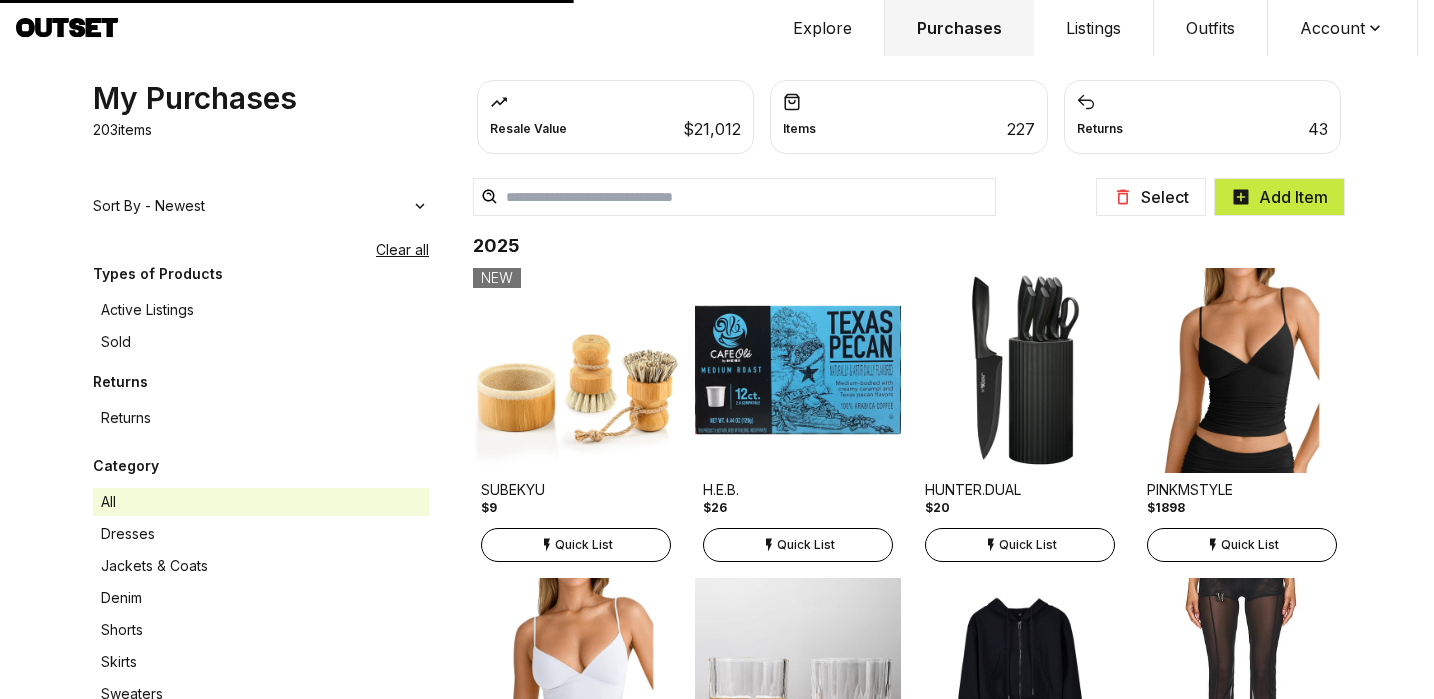 click on "Listings" at bounding box center (1094, 28) 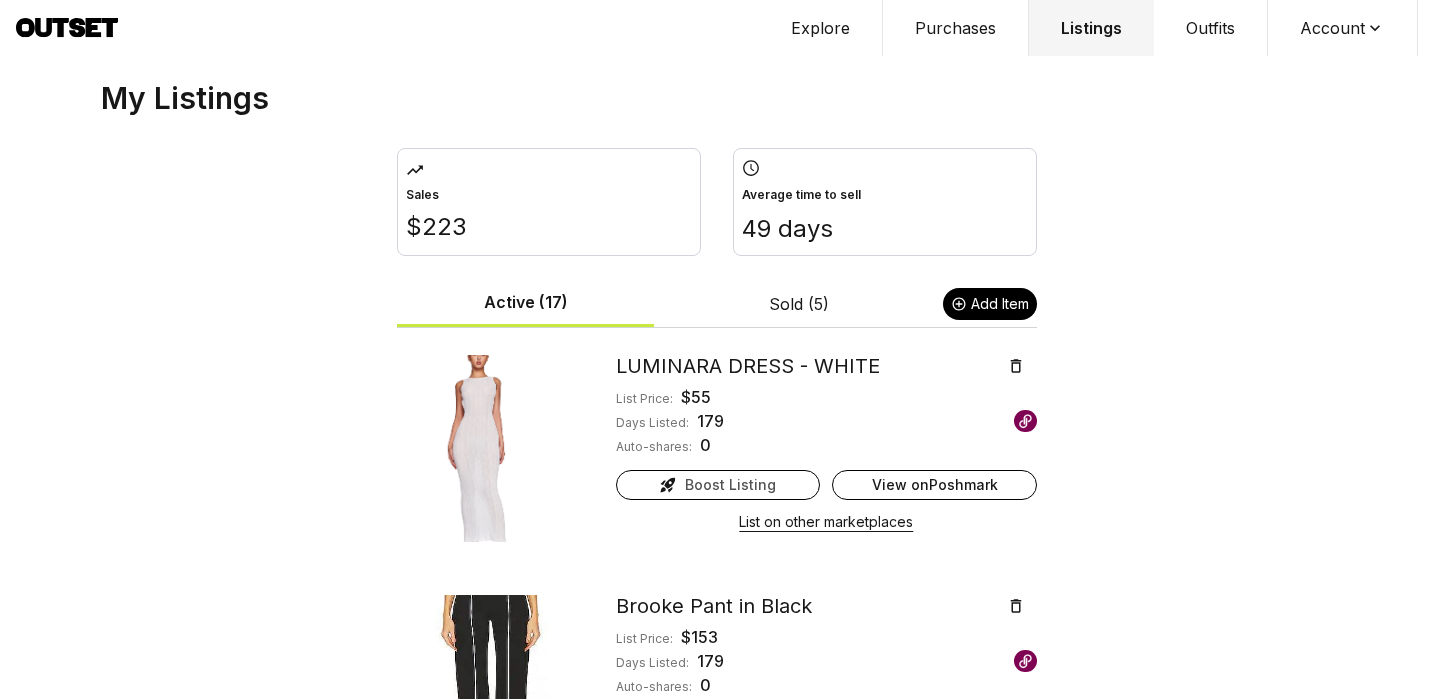 click on "$223" at bounding box center [549, 227] 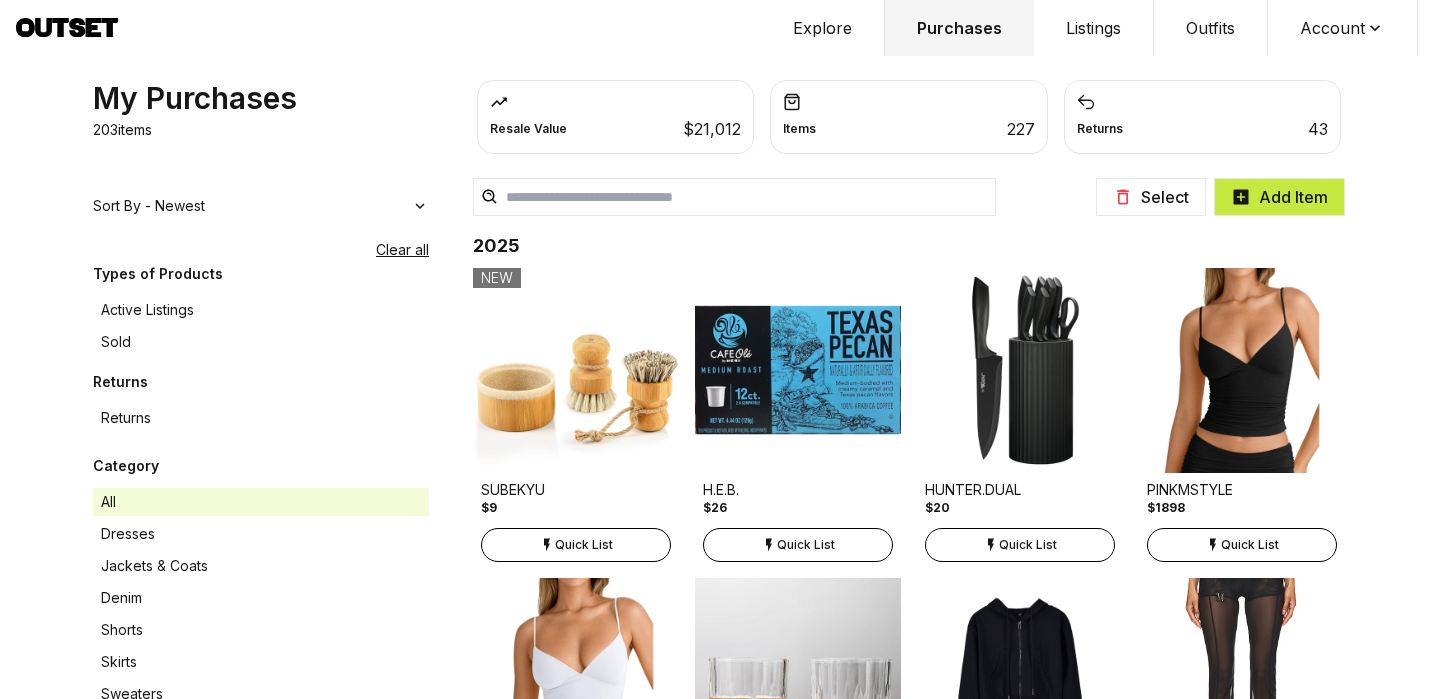 scroll, scrollTop: 0, scrollLeft: 0, axis: both 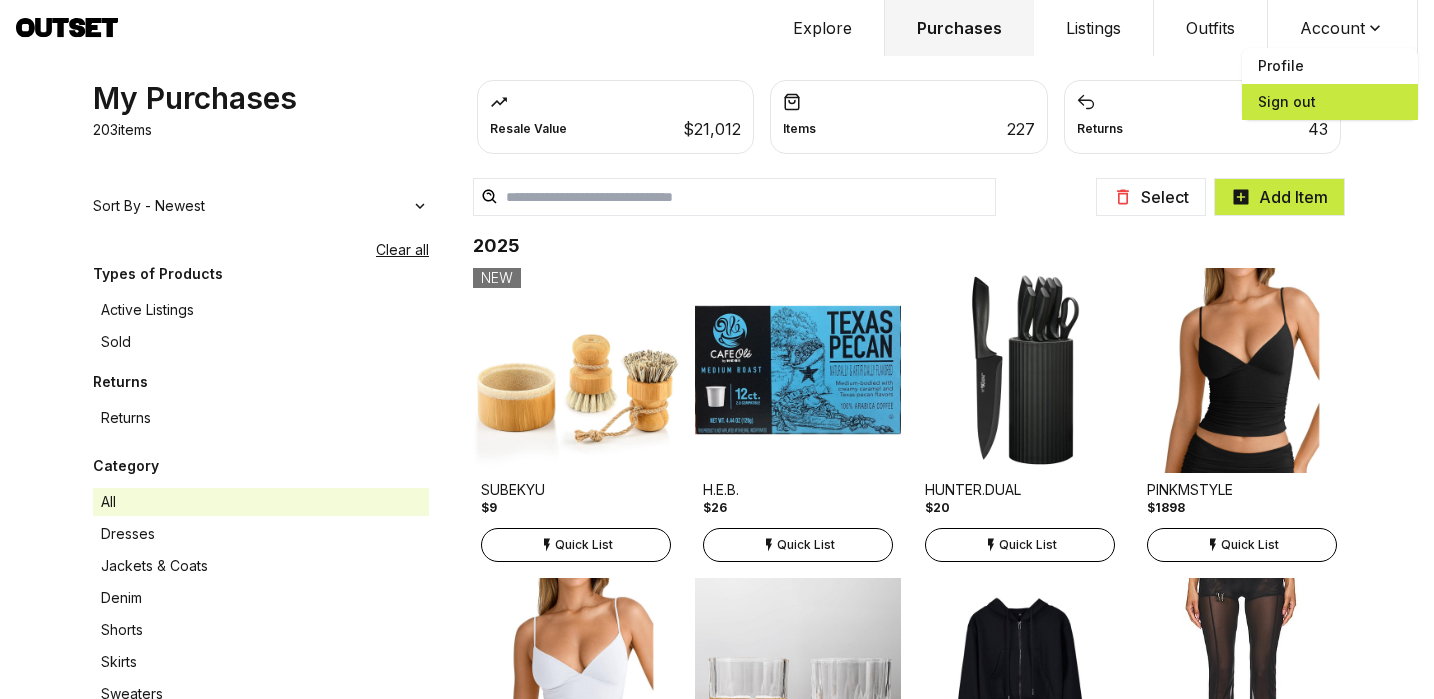 click on "Sign out" at bounding box center [1330, 102] 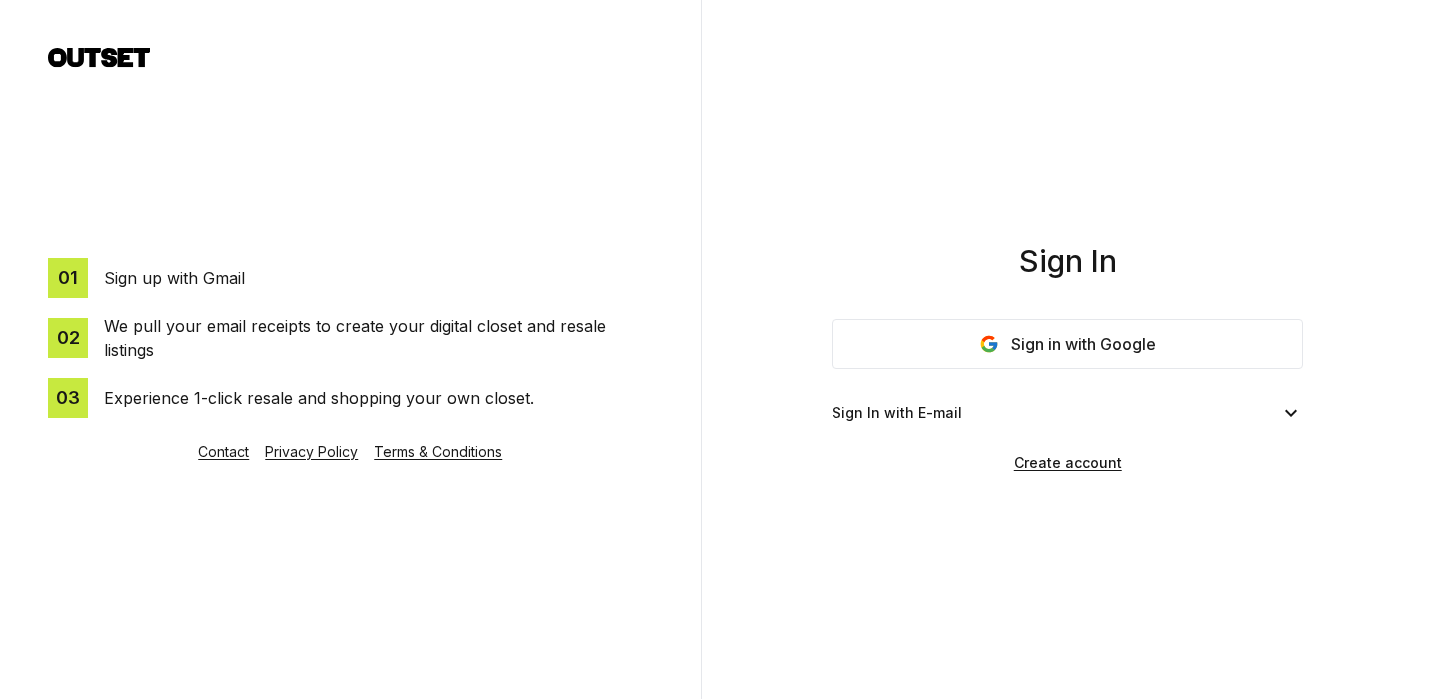 scroll, scrollTop: 42, scrollLeft: 0, axis: vertical 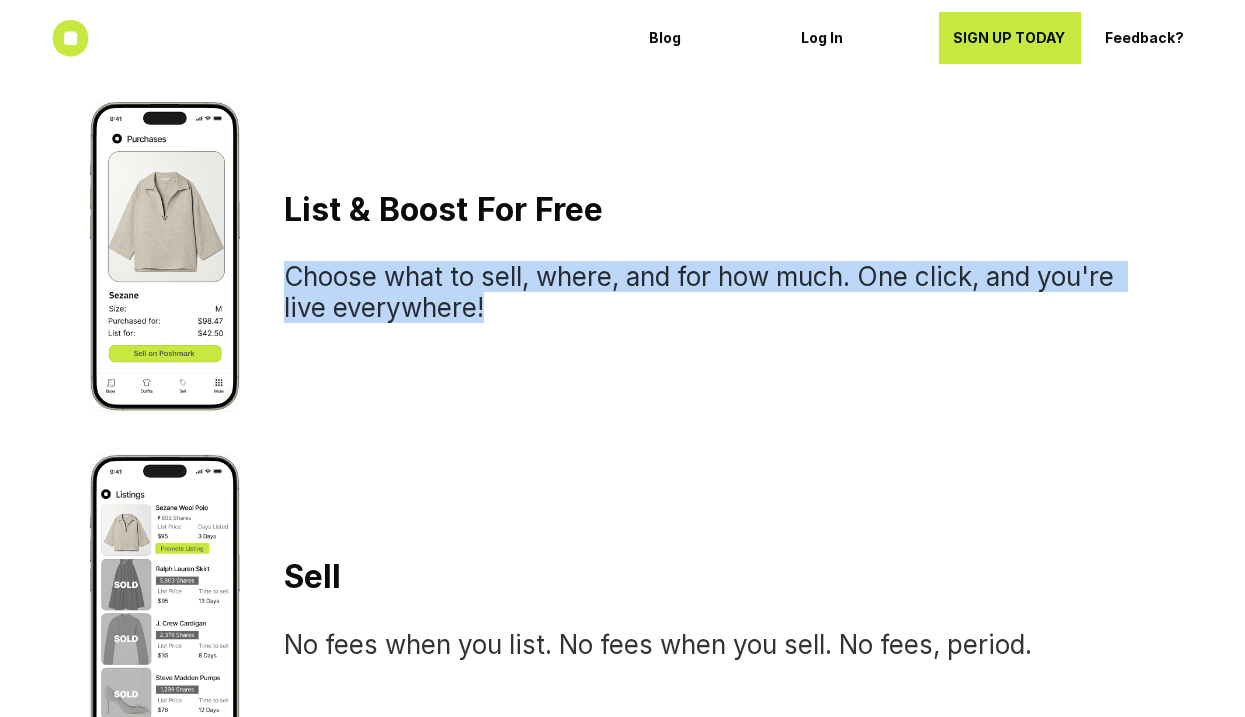 drag, startPoint x: 281, startPoint y: 199, endPoint x: 583, endPoint y: 191, distance: 302.10593 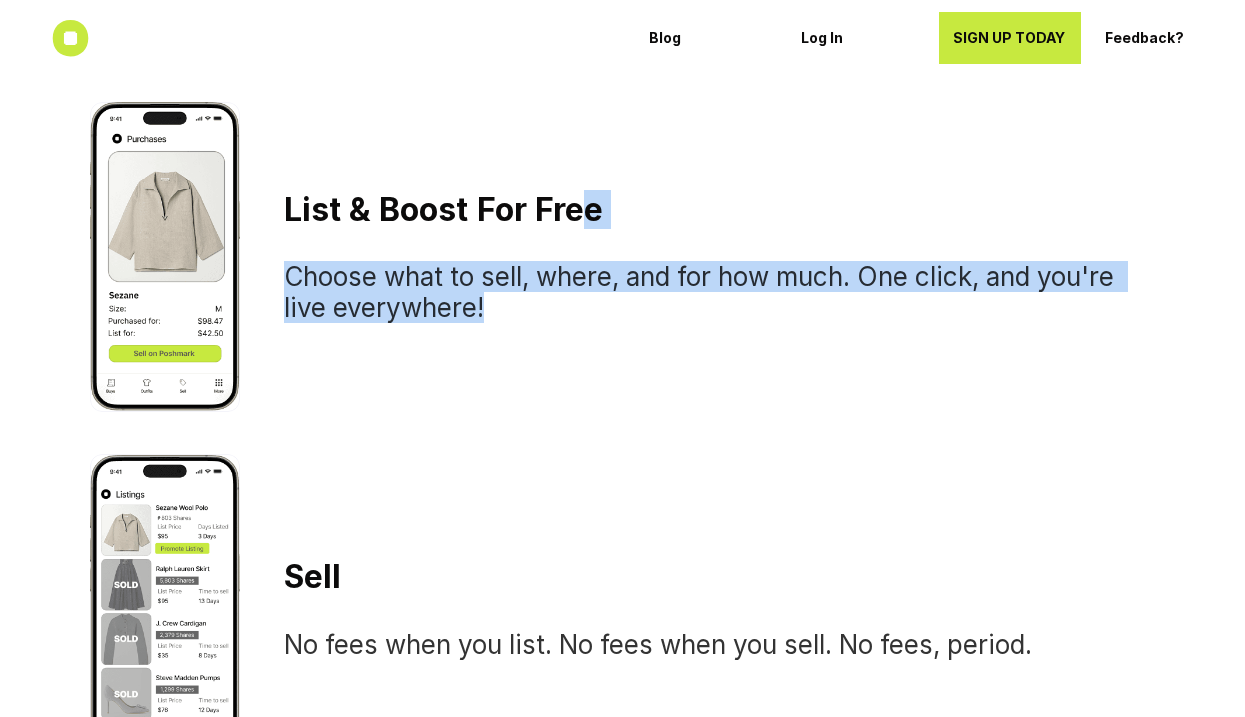 click on "For Free" at bounding box center (540, 209) 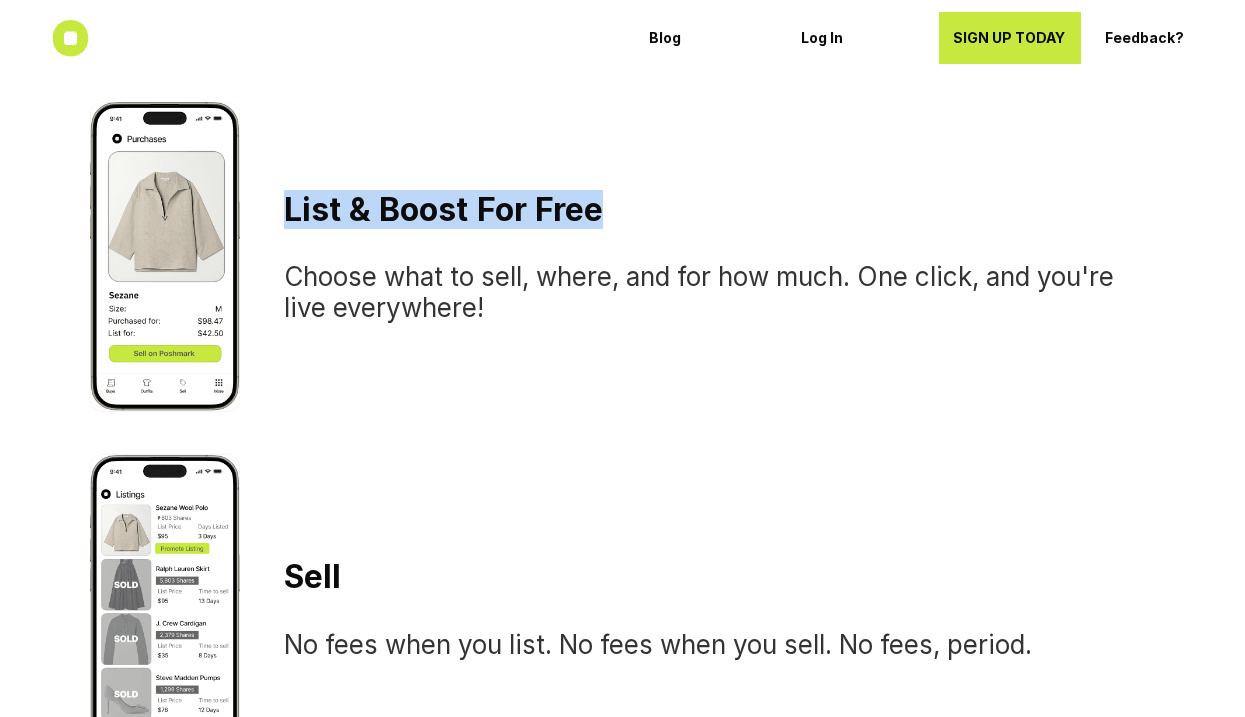 drag, startPoint x: 614, startPoint y: 201, endPoint x: 287, endPoint y: 192, distance: 327.12384 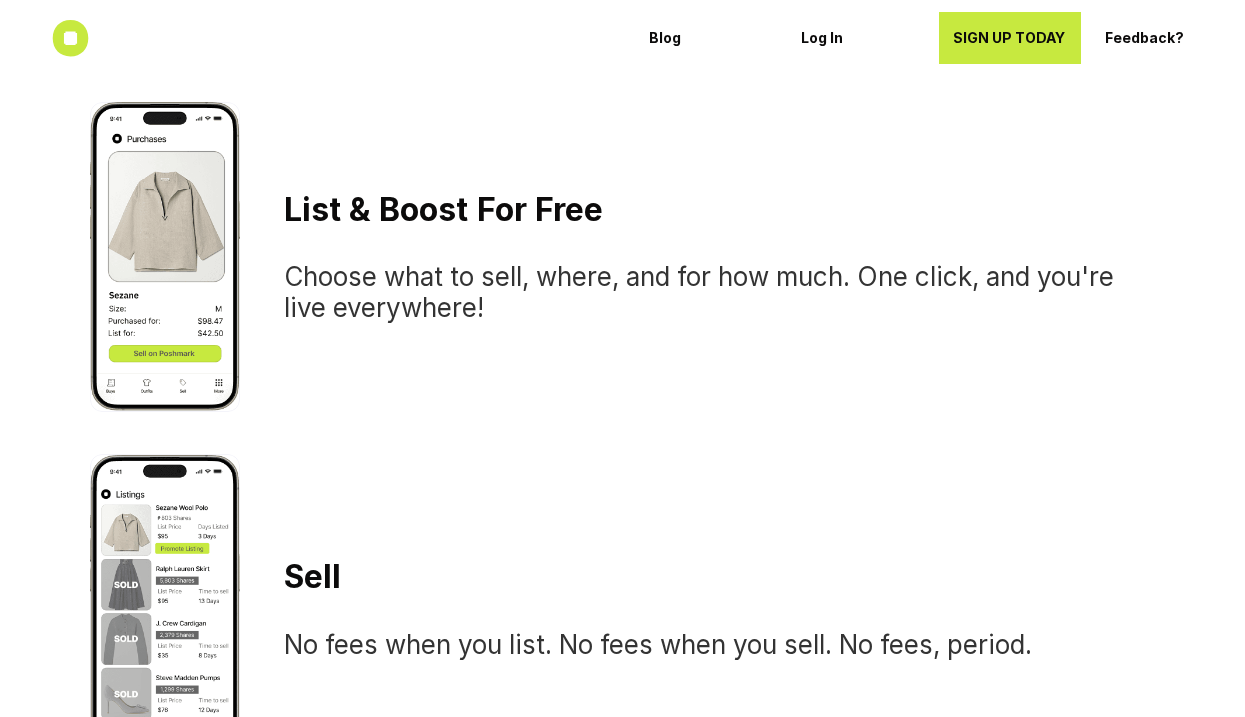 click on "Blog Log In SIGN UP TODAY Feedback?" at bounding box center (622, 38) 